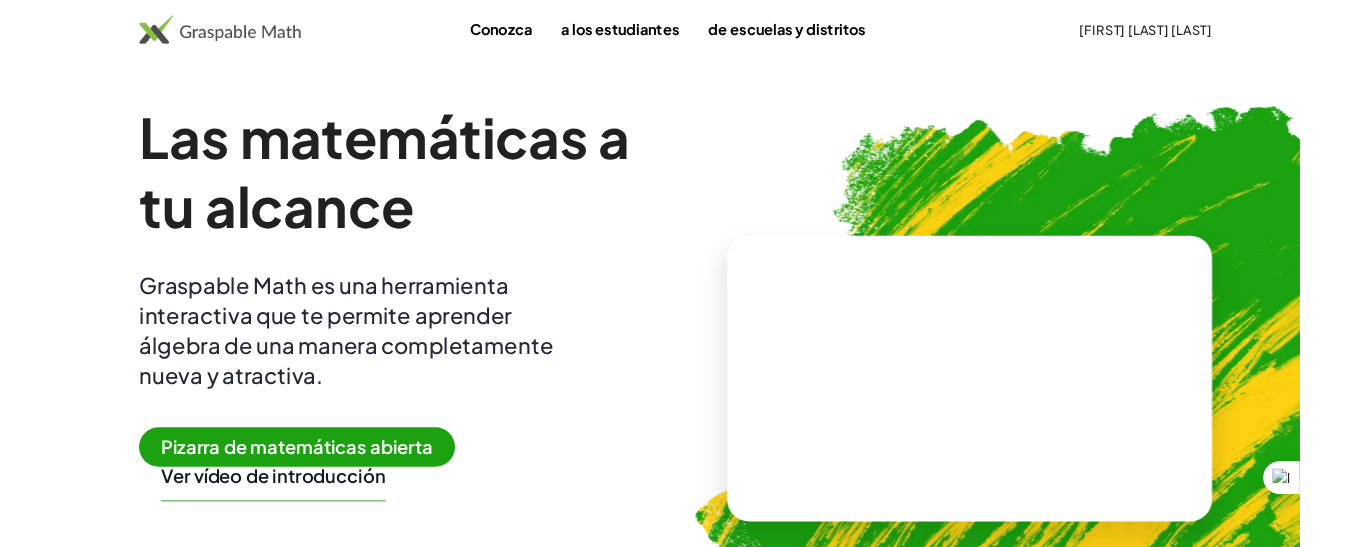 scroll, scrollTop: 0, scrollLeft: 0, axis: both 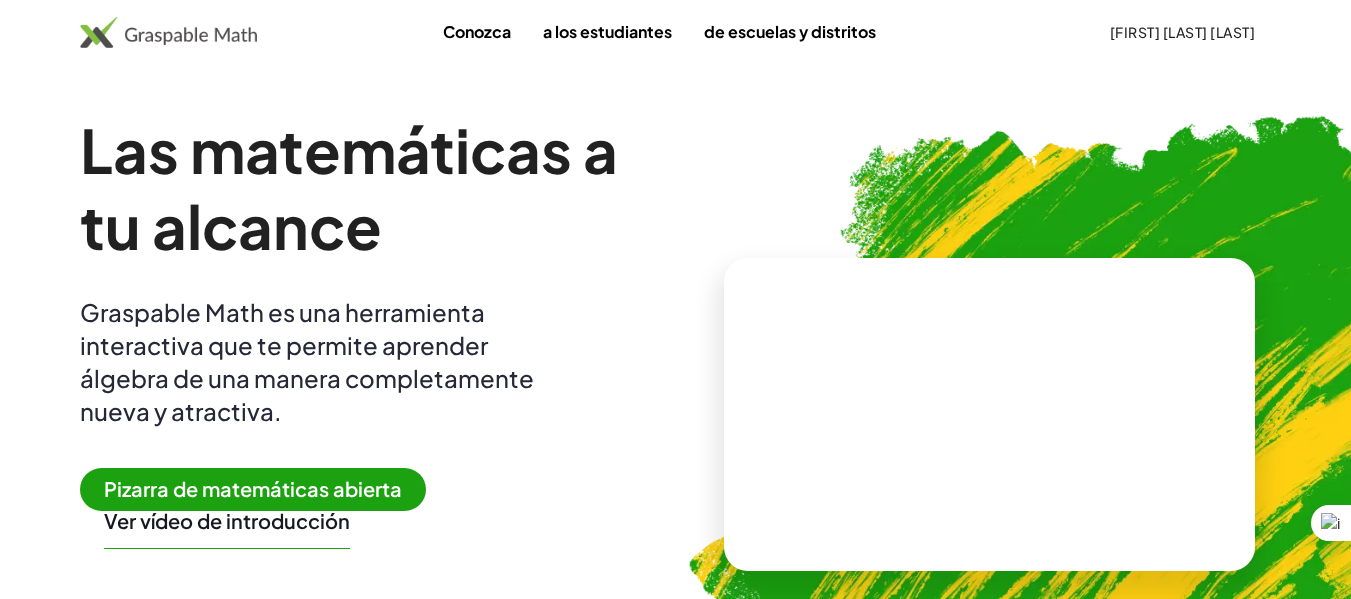 click on "Pizarra de matemáticas abierta" at bounding box center (253, 488) 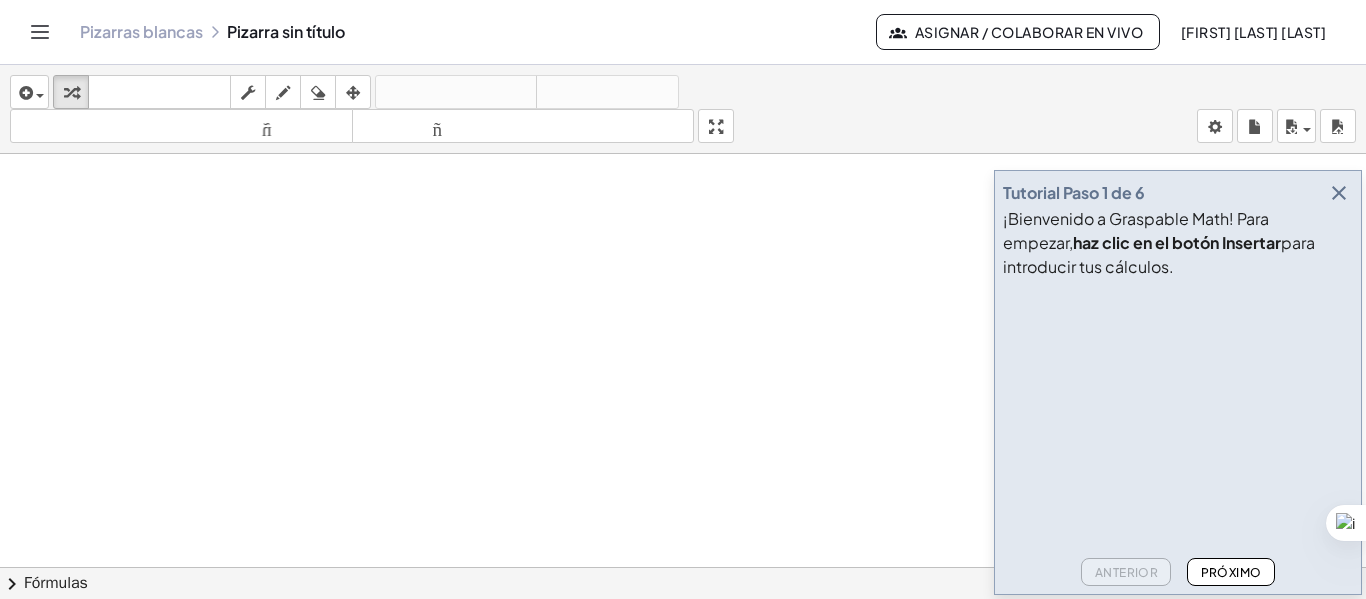 click at bounding box center [1339, 193] 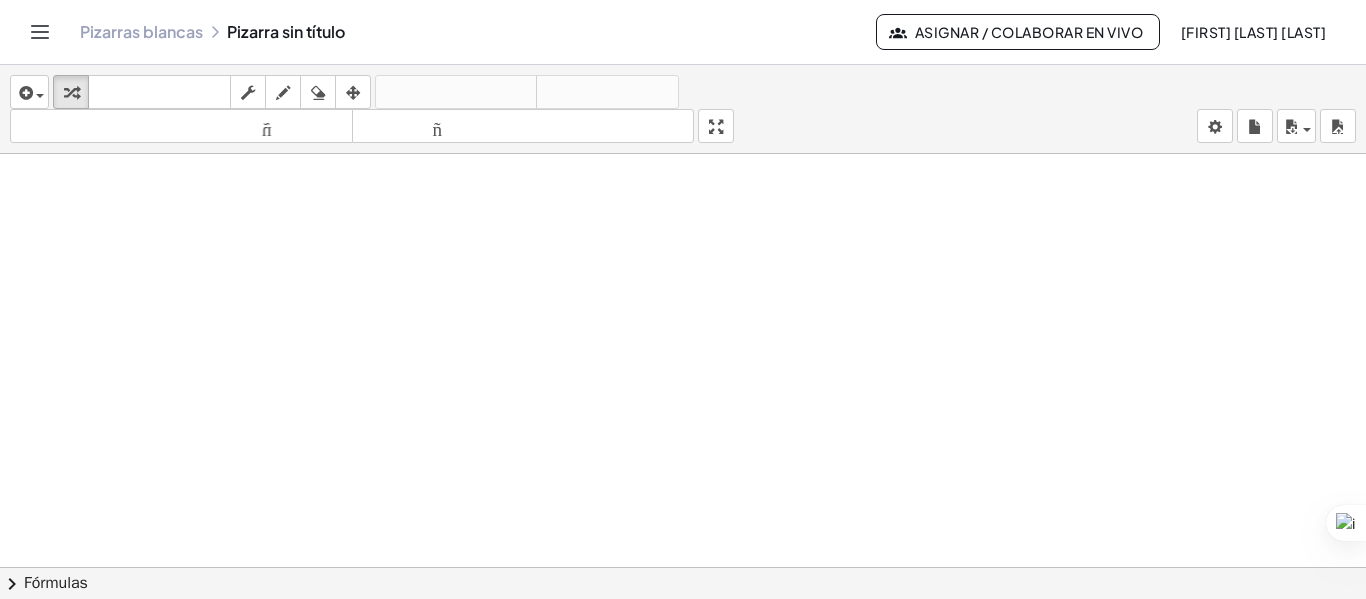 click on "Pizarras blancas Pizarra sin título" at bounding box center [478, 32] 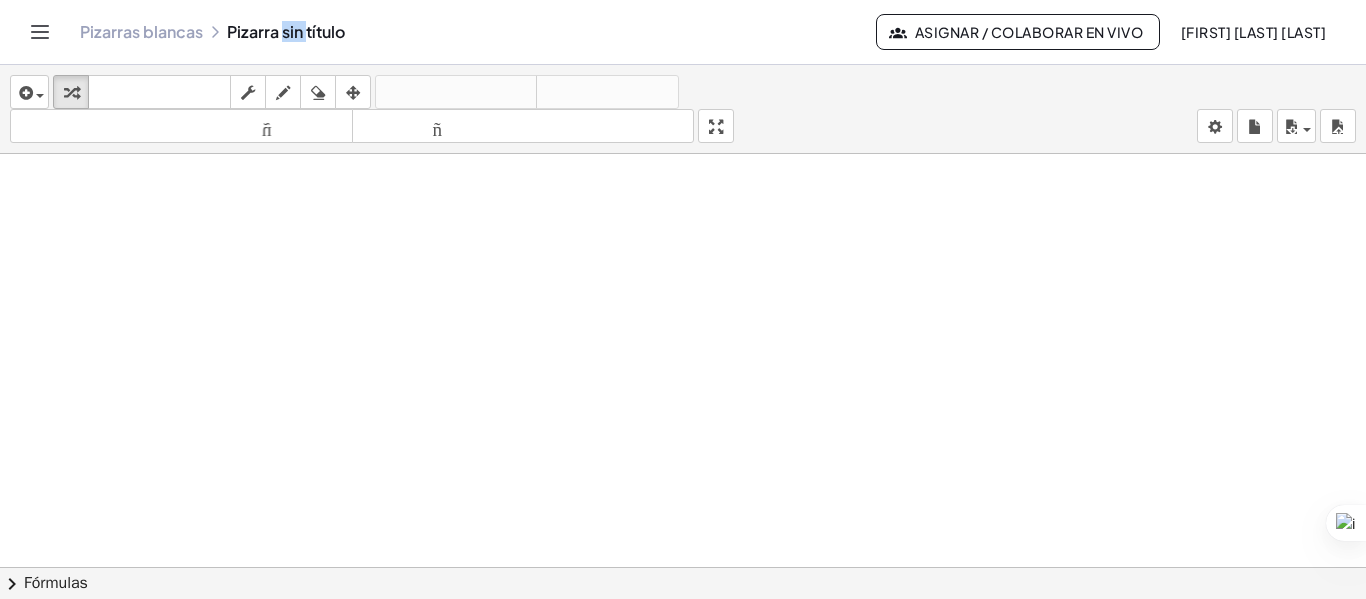 click on "Pizarras blancas Pizarra sin título" at bounding box center (478, 32) 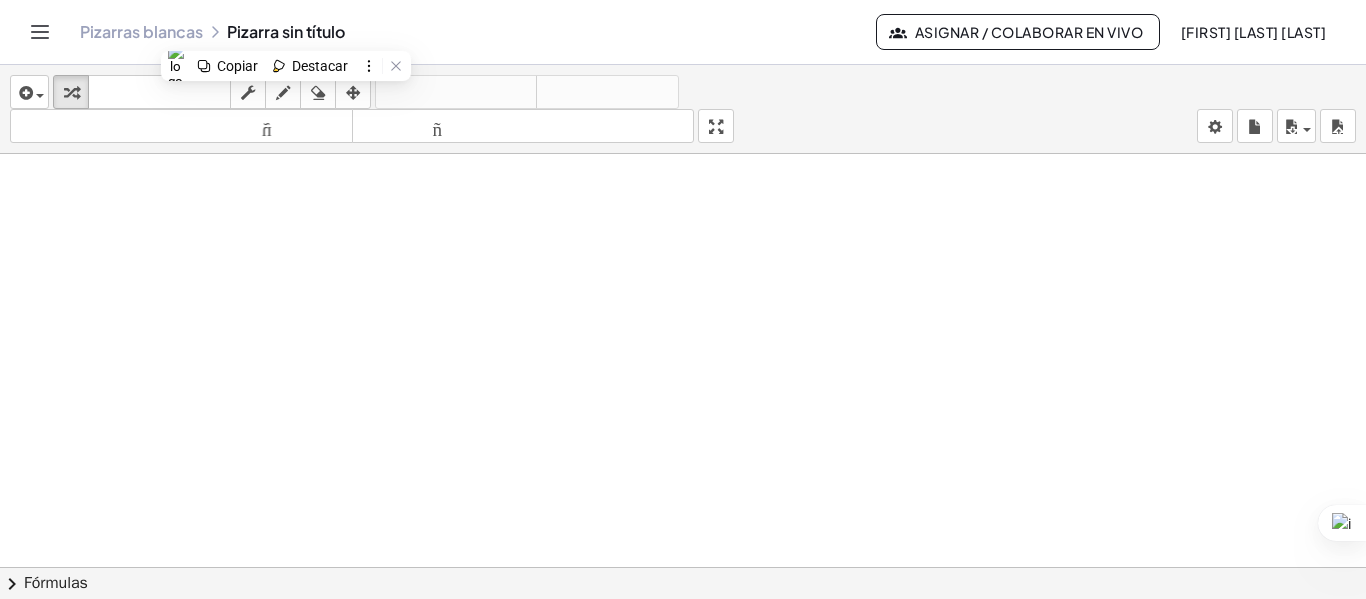 click on "Pizarras blancas Pizarra sin título" at bounding box center [478, 32] 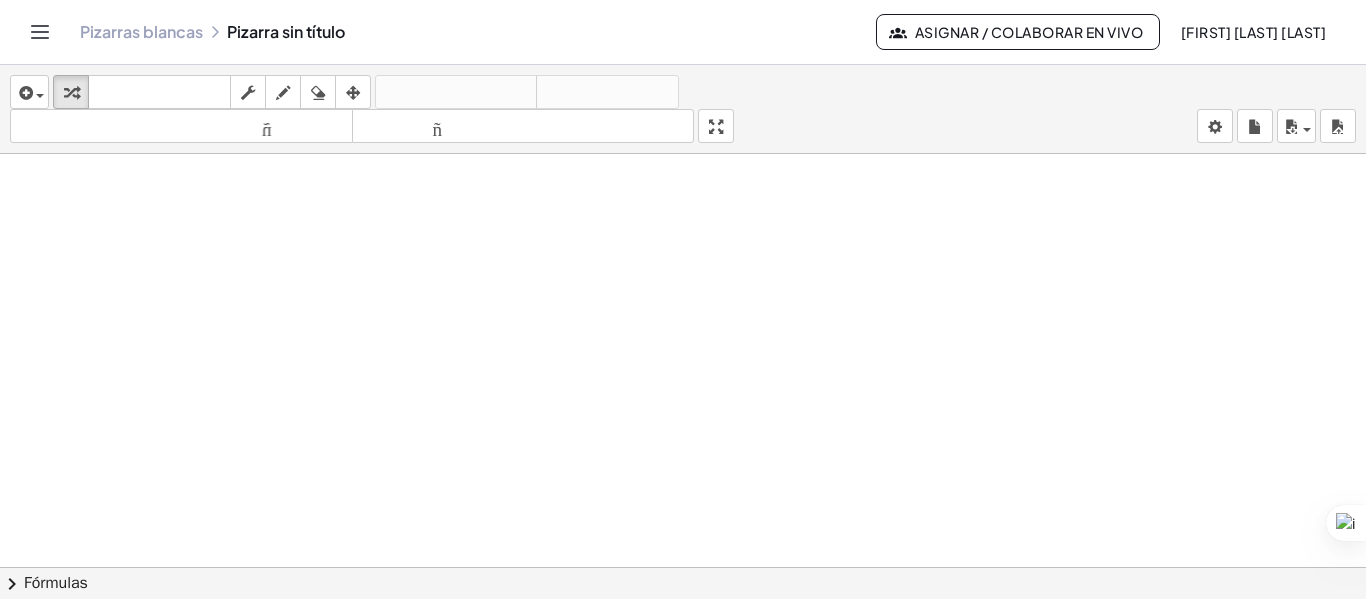 click on "Pizarras blancas" at bounding box center [141, 31] 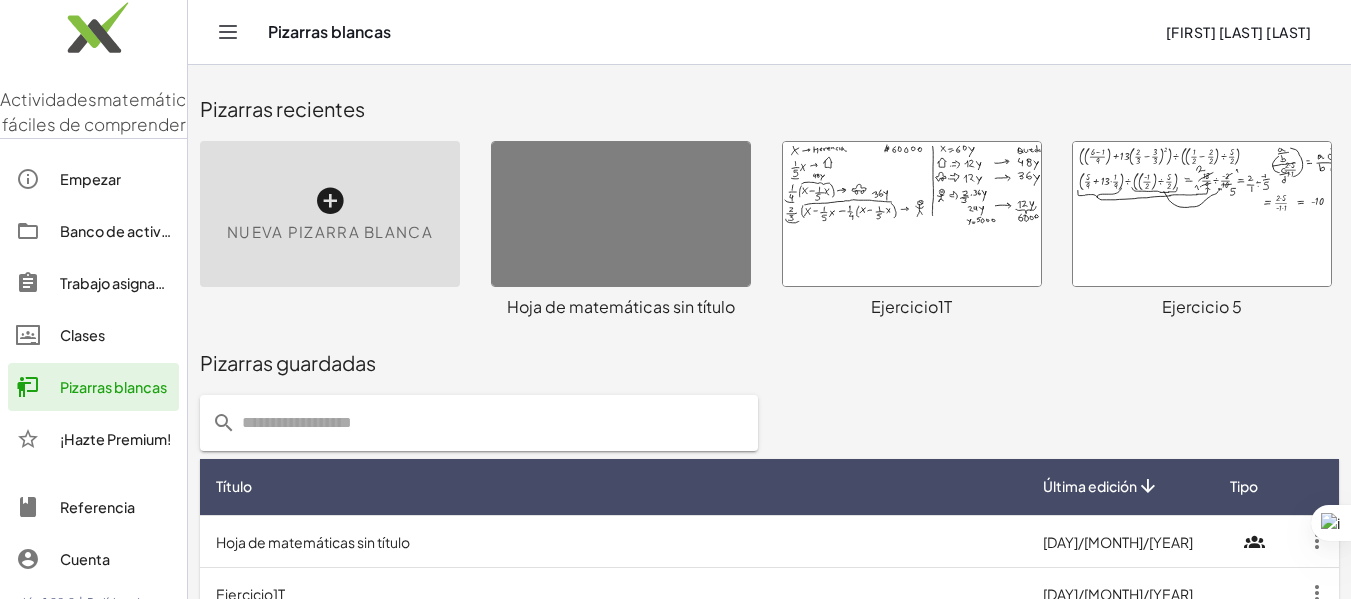 click on "Connecting to server..." at bounding box center [1137, 502] 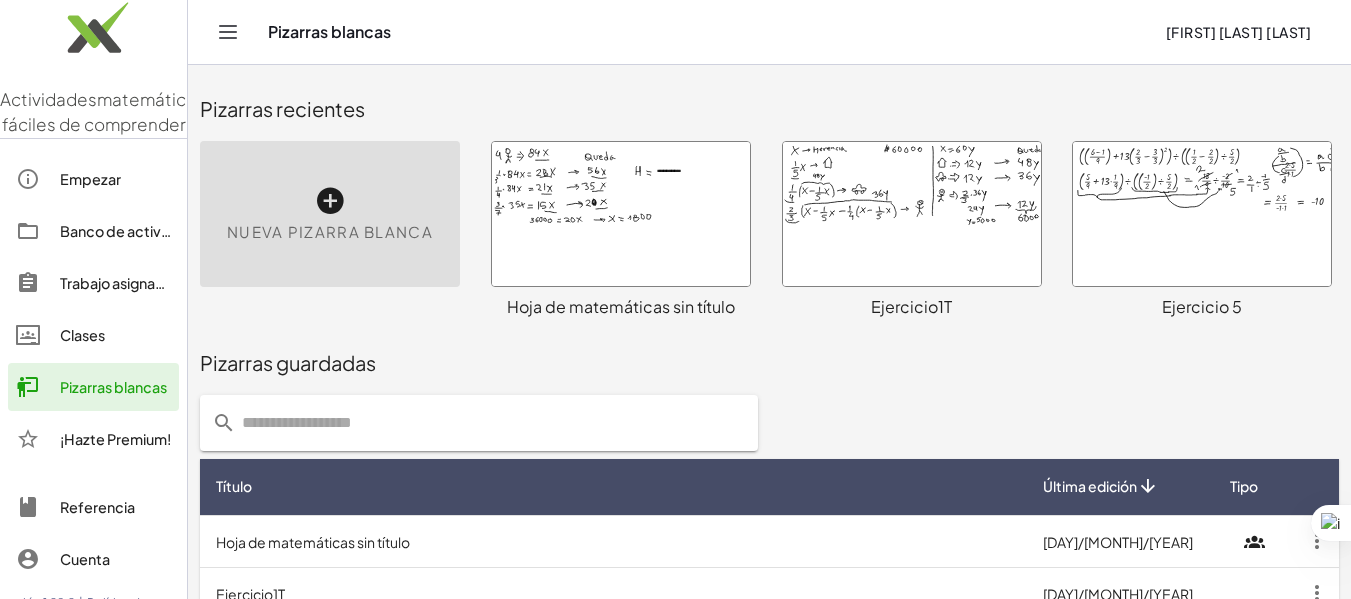 click at bounding box center (330, 201) 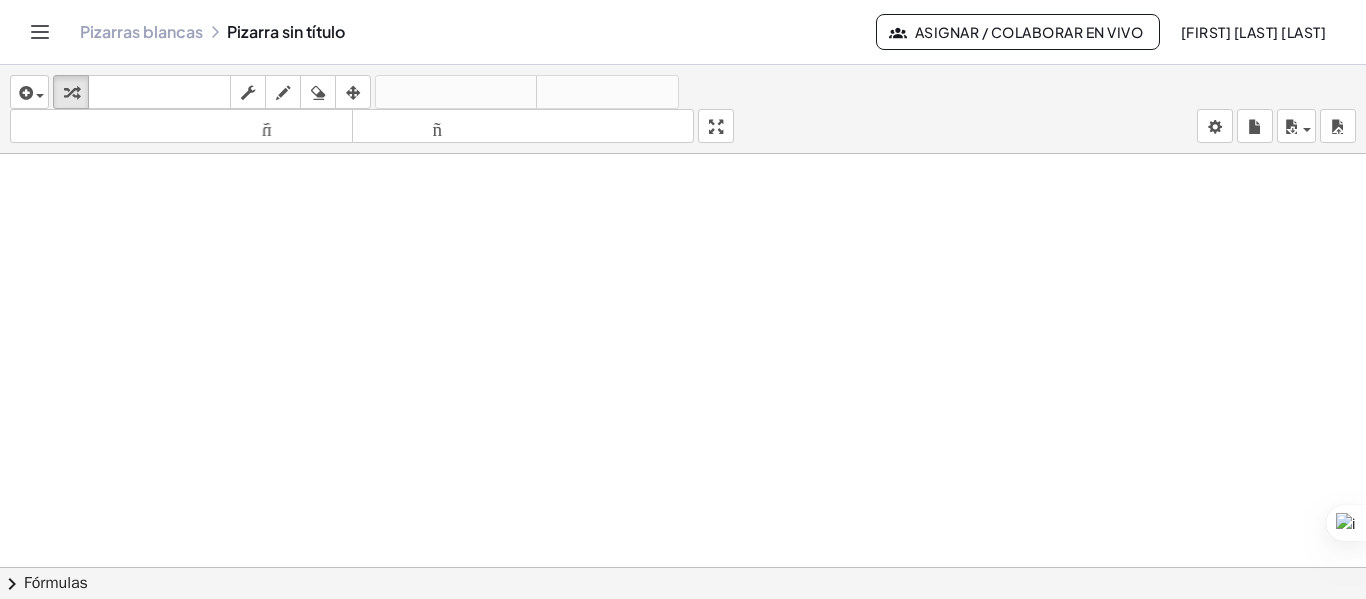 click on "Pizarras blancas Pizarra sin título" at bounding box center (478, 32) 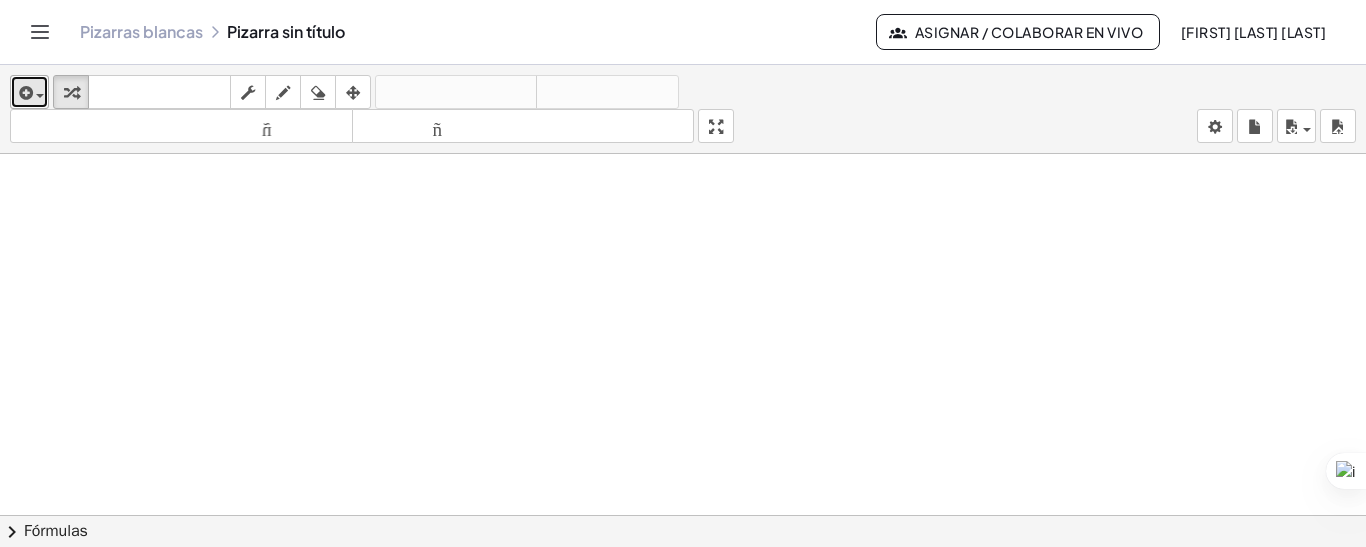 click at bounding box center (40, 96) 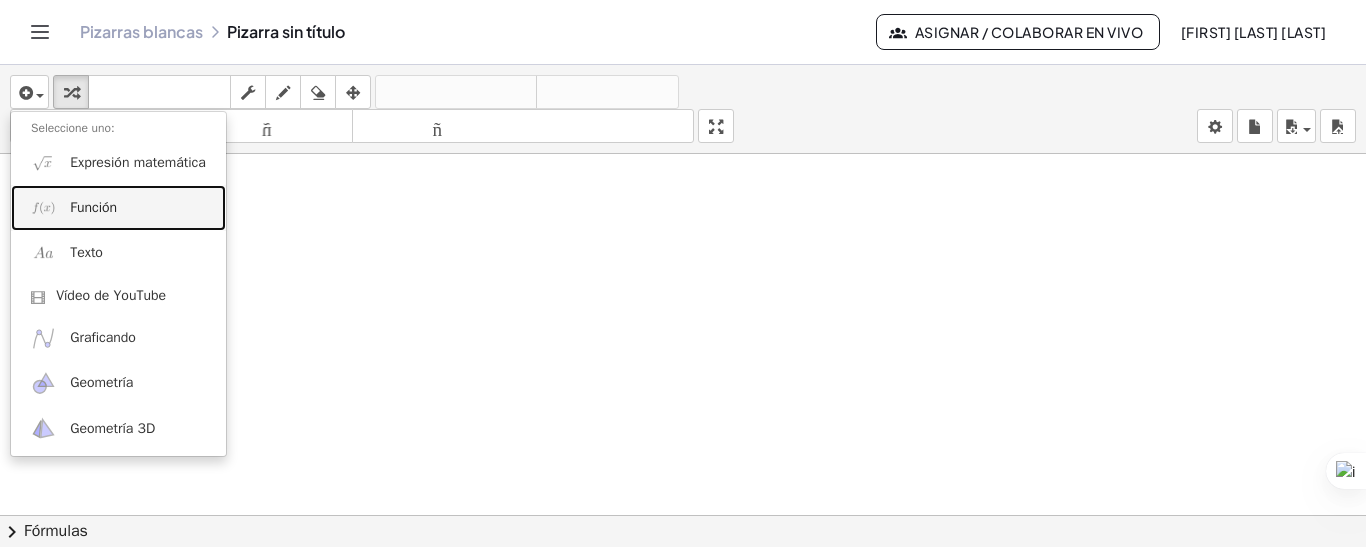 click on "Función" at bounding box center (118, 207) 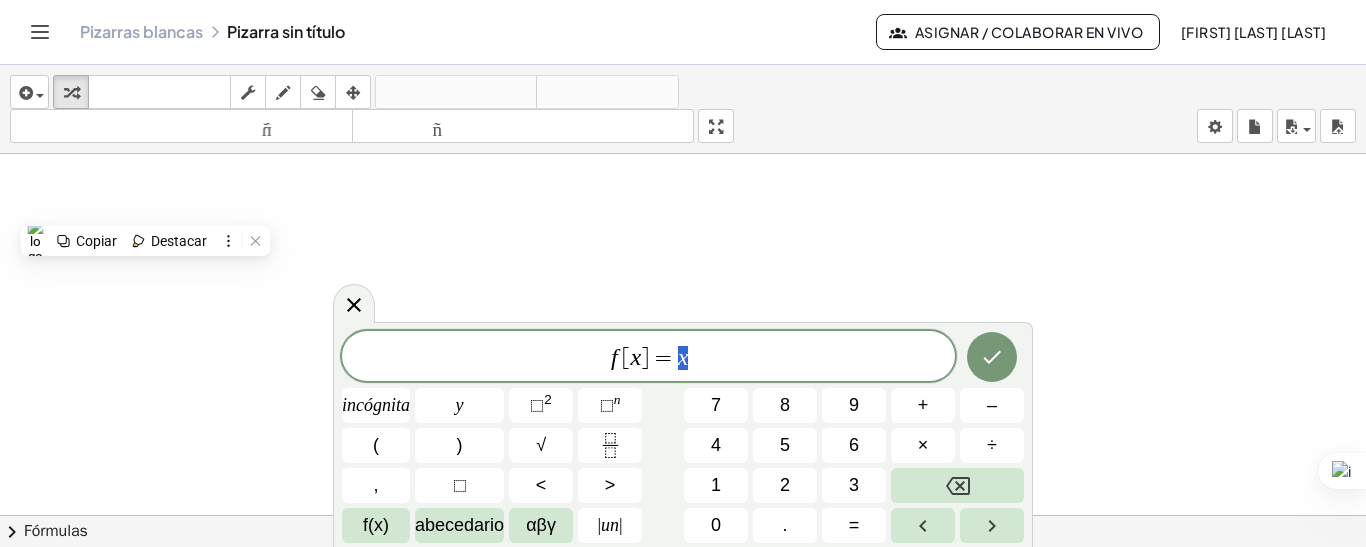 click on "f [ x ] = x" at bounding box center (648, 358) 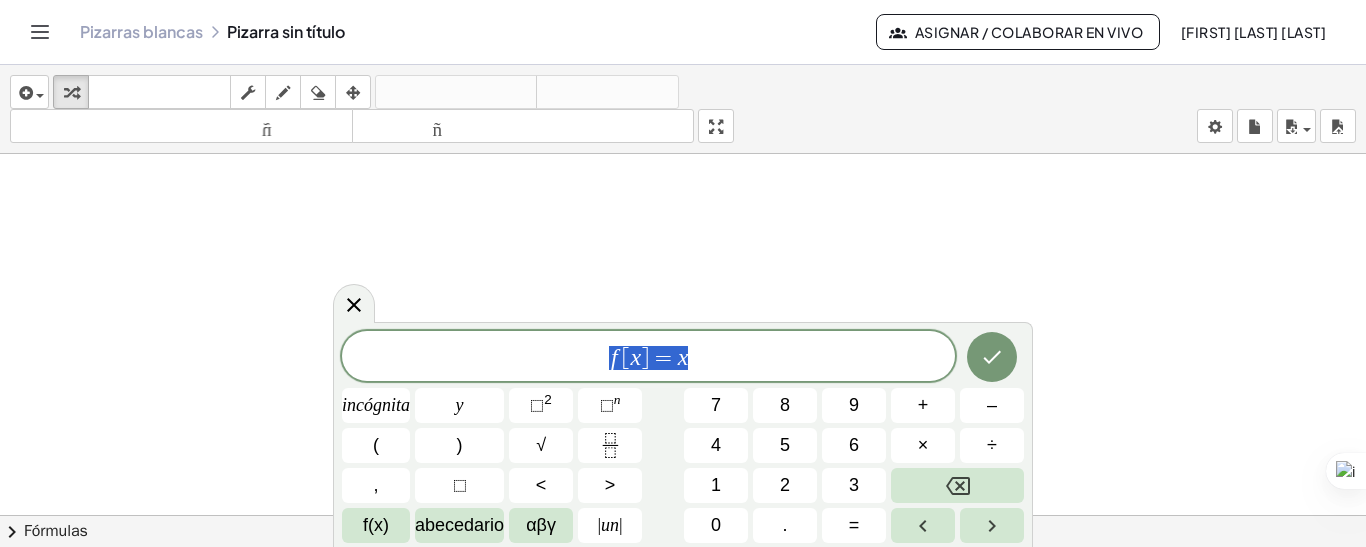 drag, startPoint x: 723, startPoint y: 357, endPoint x: 512, endPoint y: 350, distance: 211.11609 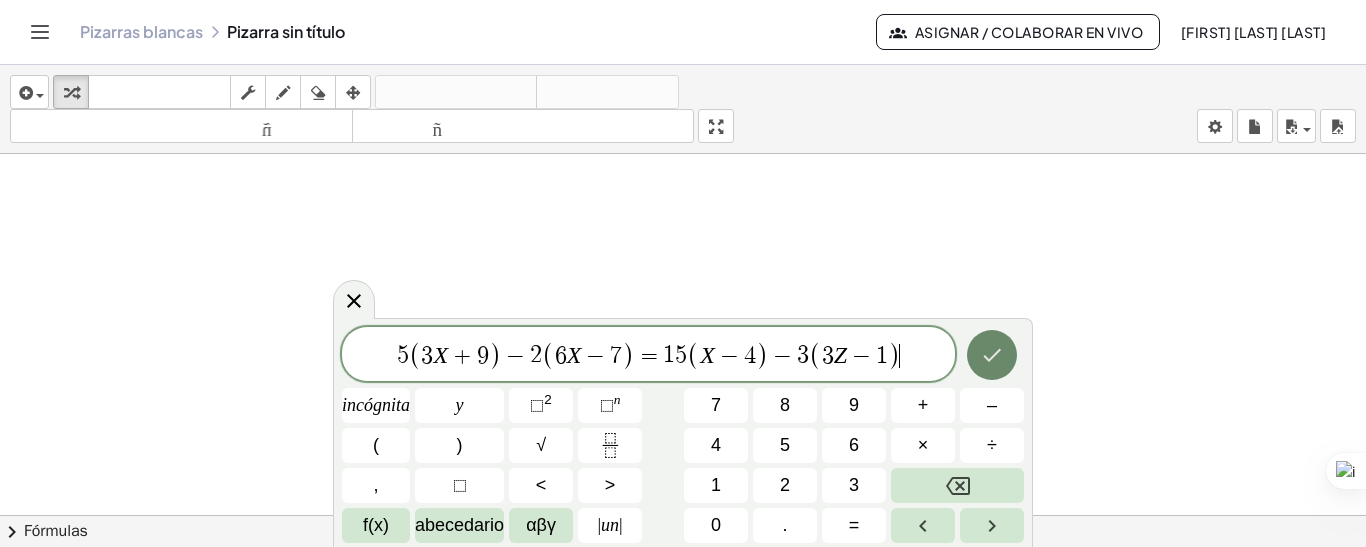 click 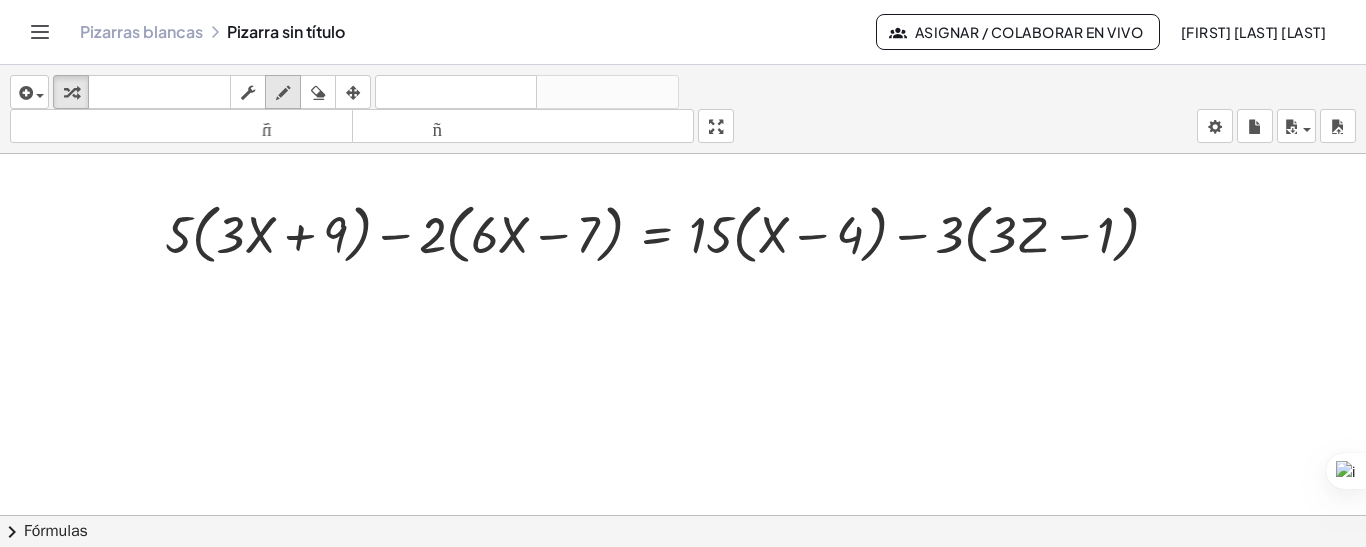 click at bounding box center (283, 93) 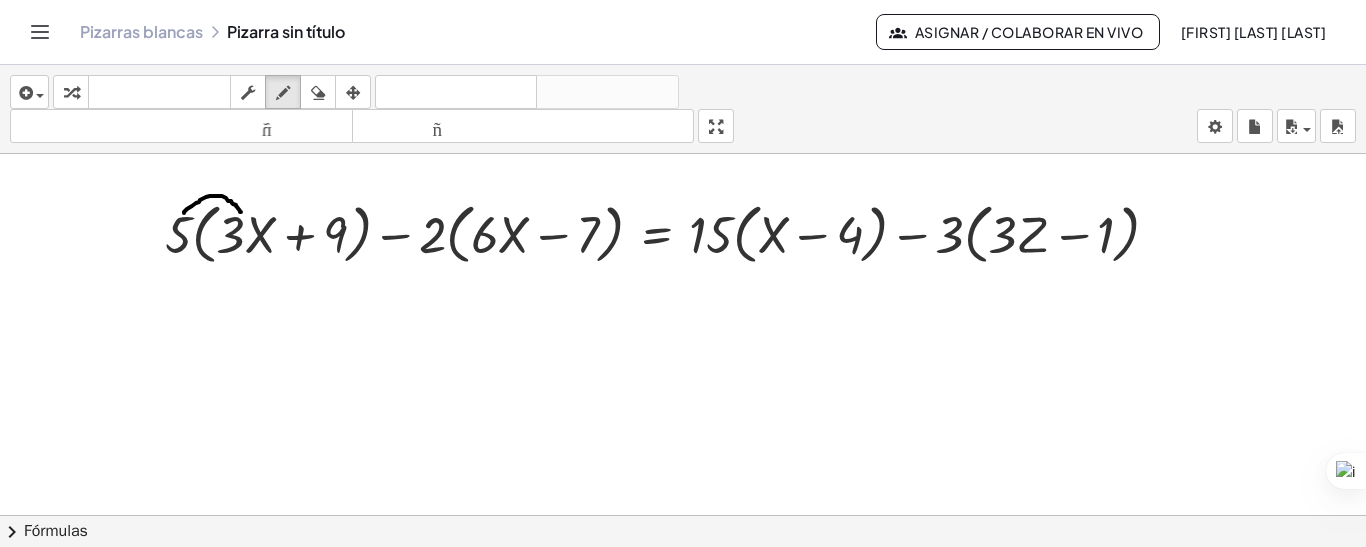 drag, startPoint x: 184, startPoint y: 213, endPoint x: 241, endPoint y: 212, distance: 57.00877 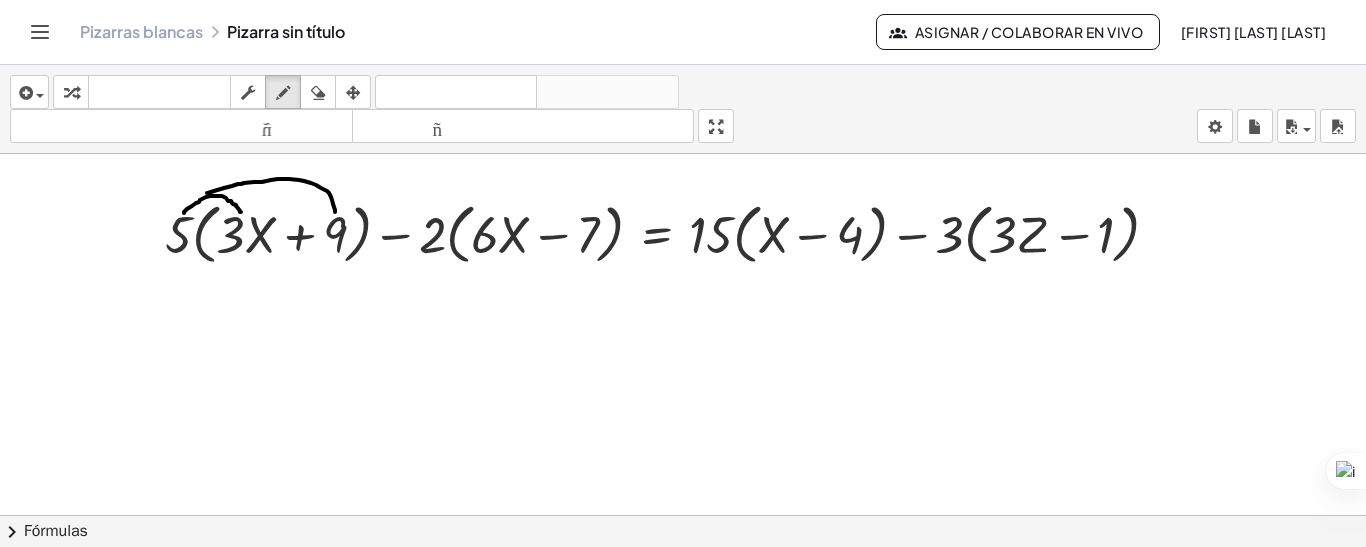 drag, startPoint x: 207, startPoint y: 193, endPoint x: 335, endPoint y: 212, distance: 129.40247 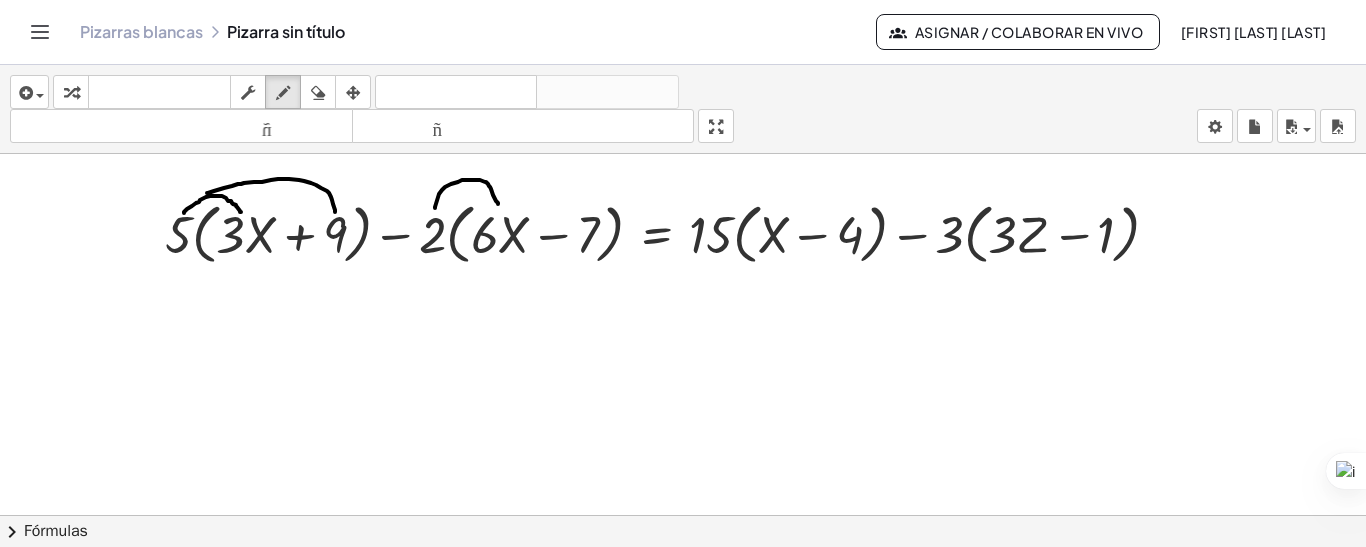 drag, startPoint x: 435, startPoint y: 208, endPoint x: 498, endPoint y: 204, distance: 63.126858 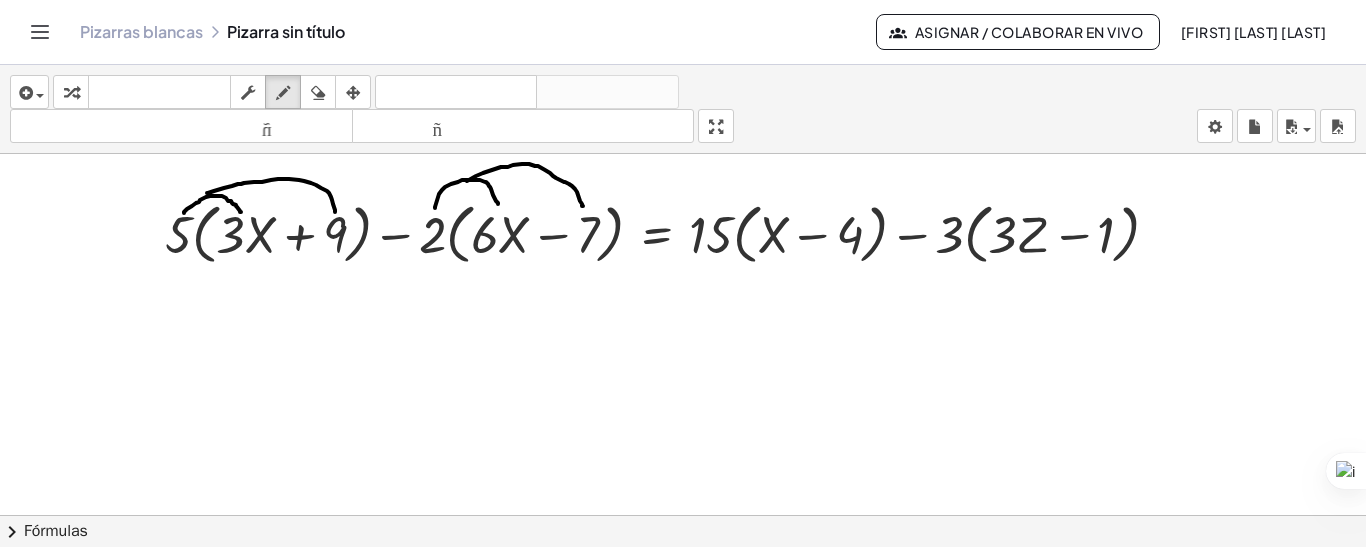 drag, startPoint x: 467, startPoint y: 181, endPoint x: 583, endPoint y: 206, distance: 118.66339 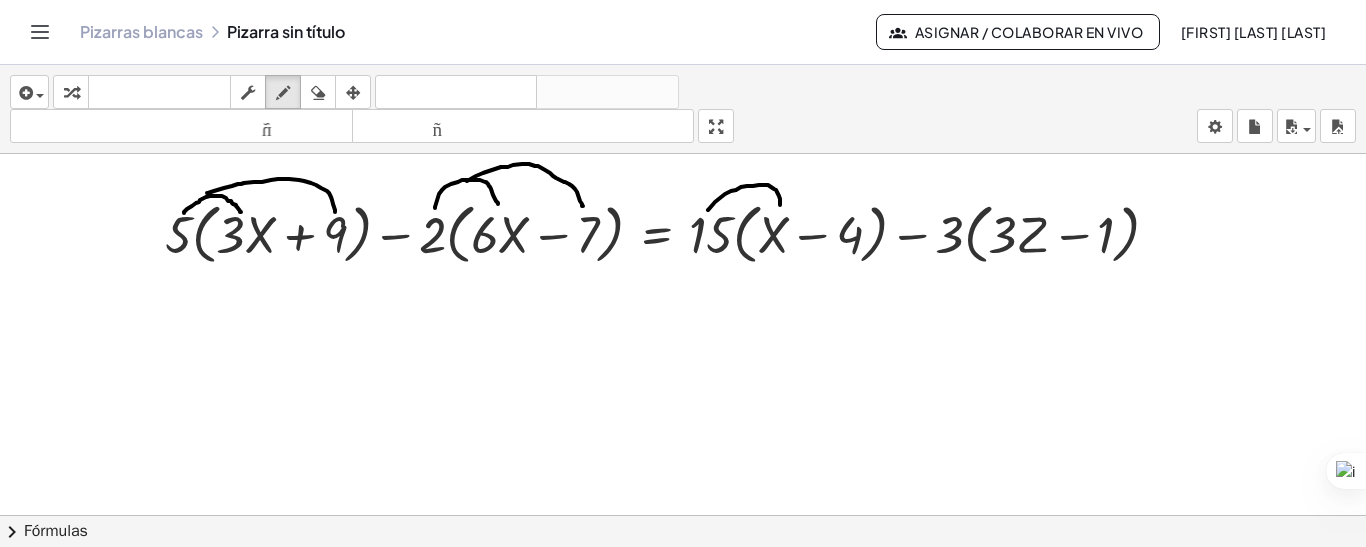 drag, startPoint x: 708, startPoint y: 210, endPoint x: 779, endPoint y: 209, distance: 71.00704 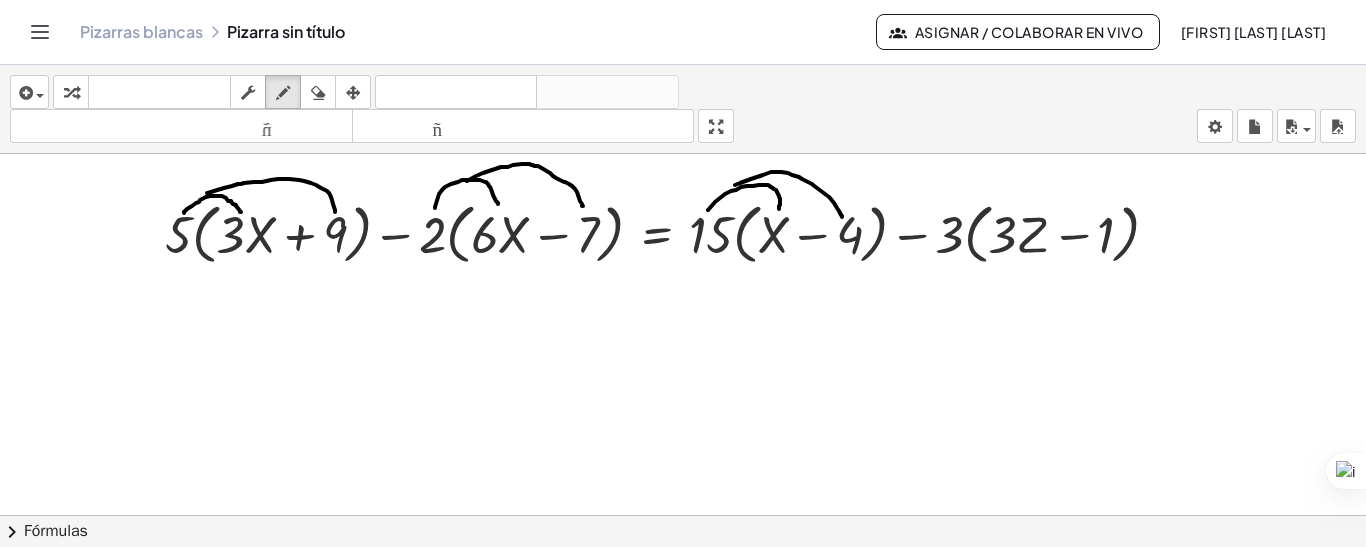 drag, startPoint x: 735, startPoint y: 185, endPoint x: 843, endPoint y: 217, distance: 112.64102 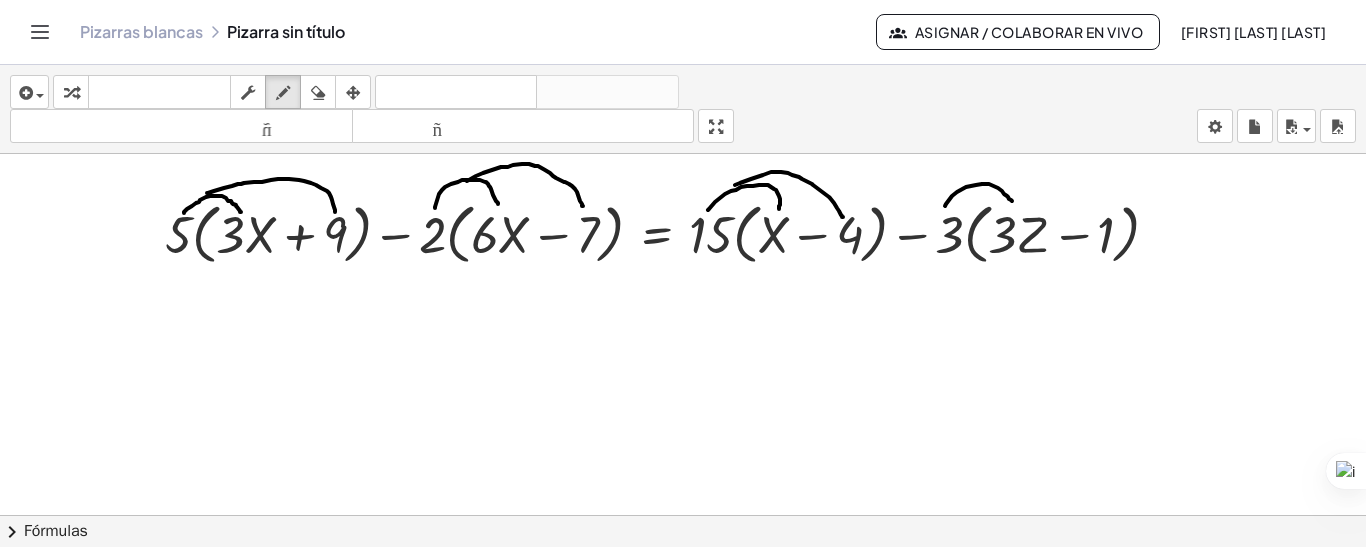 drag, startPoint x: 945, startPoint y: 206, endPoint x: 1014, endPoint y: 203, distance: 69.065186 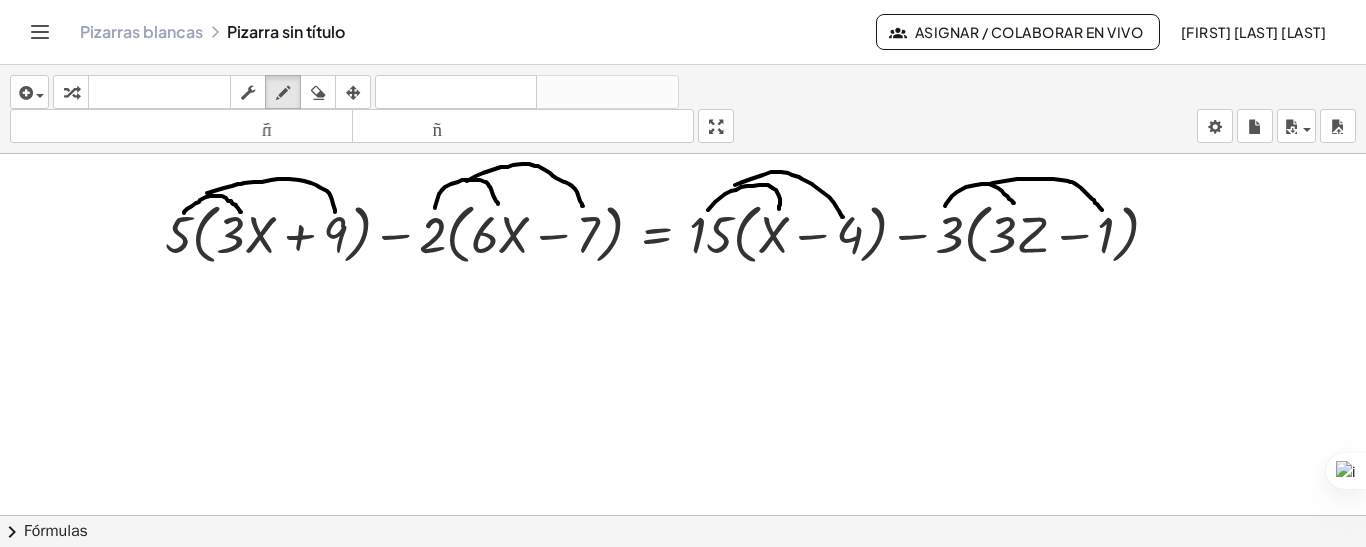 drag, startPoint x: 990, startPoint y: 184, endPoint x: 1102, endPoint y: 210, distance: 114.97826 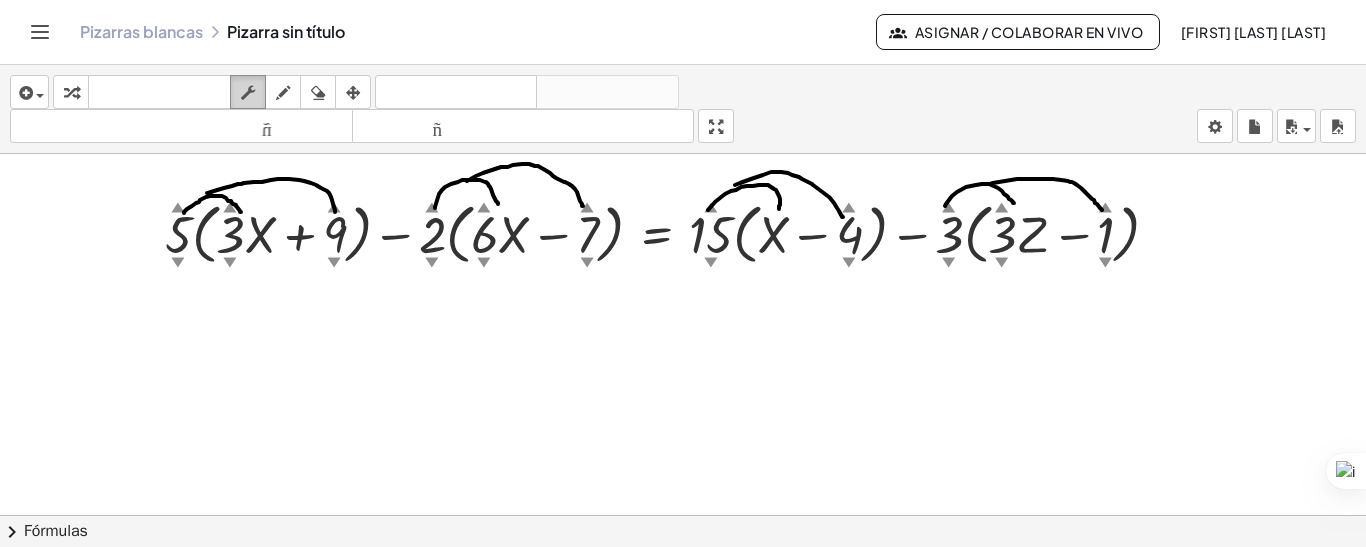 click at bounding box center [248, 93] 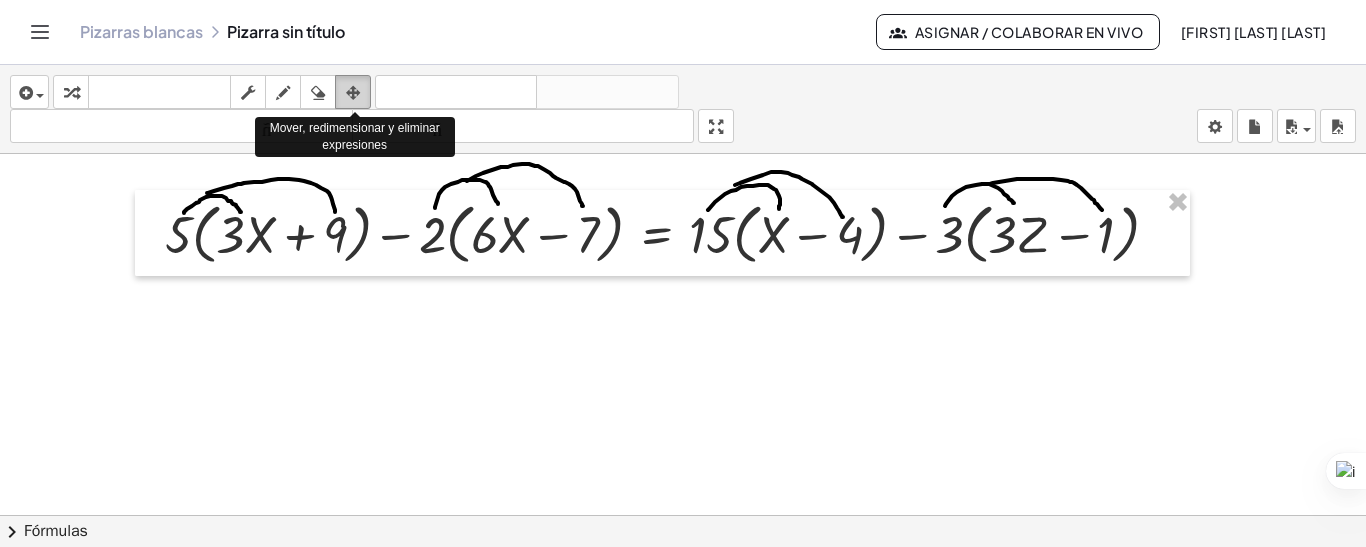 click at bounding box center (353, 93) 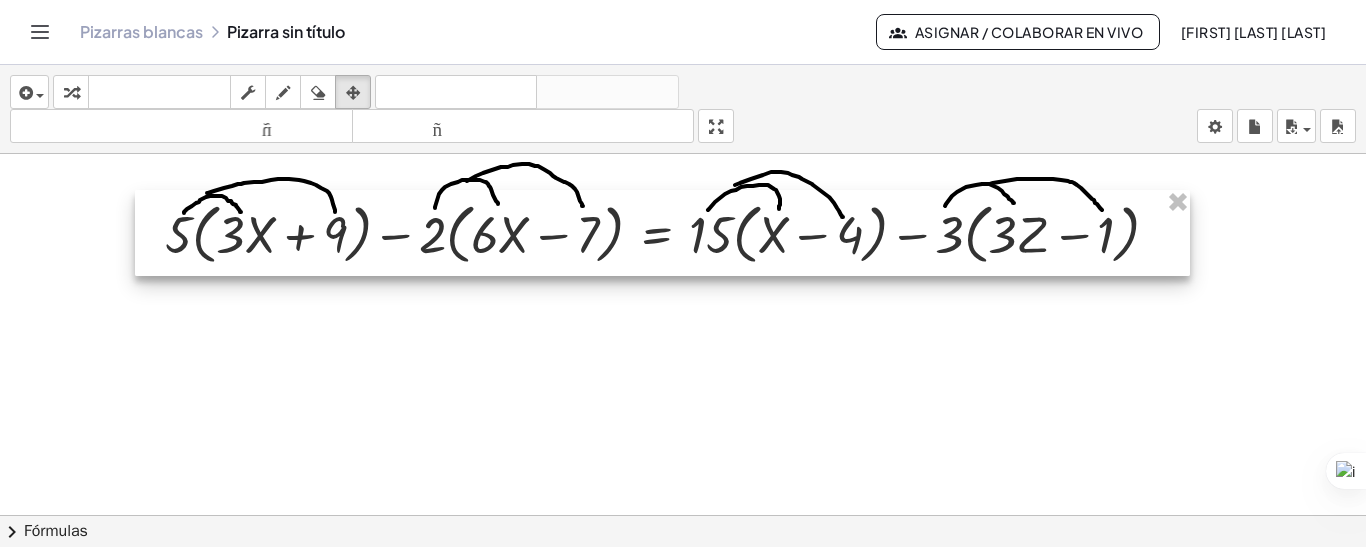 click at bounding box center [662, 233] 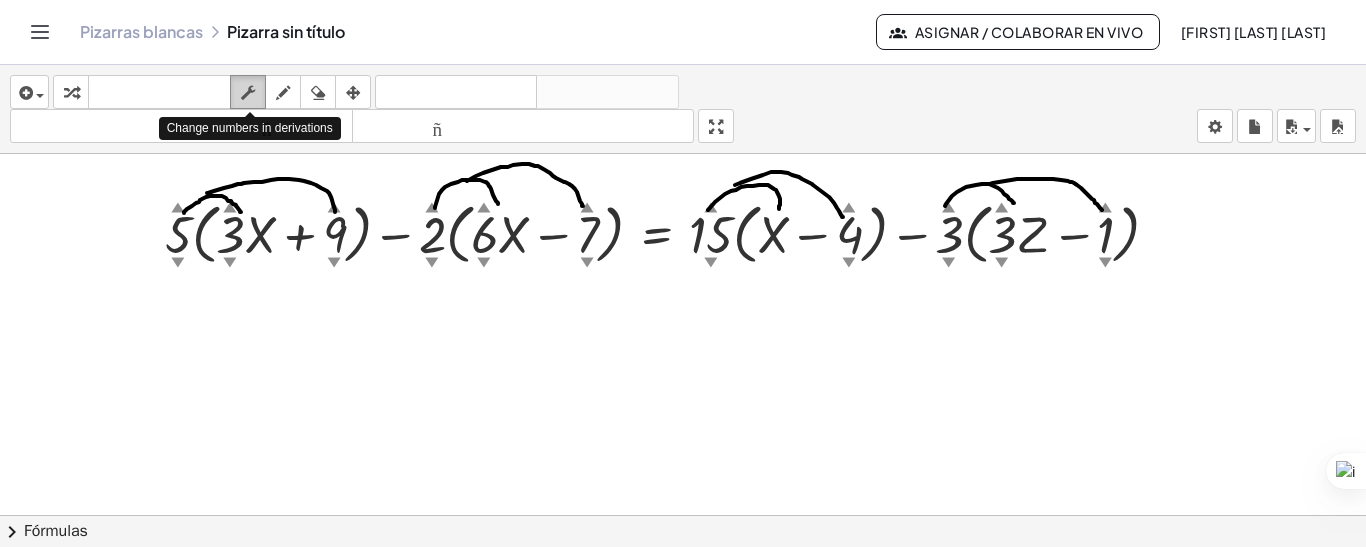 click at bounding box center [248, 93] 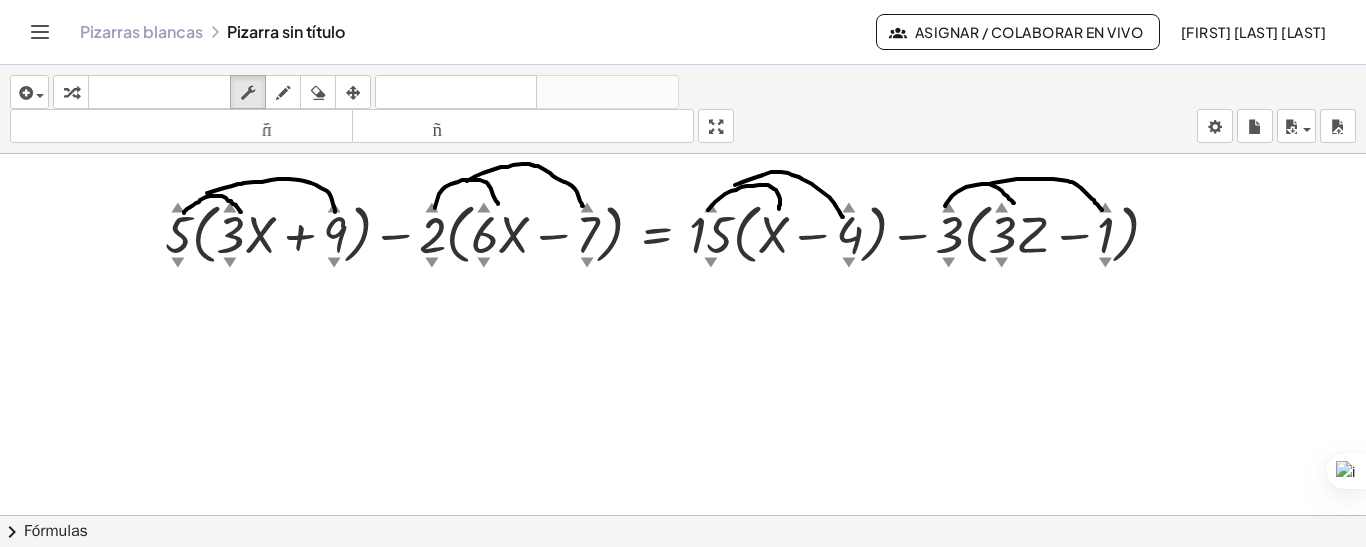 click at bounding box center (683, 581) 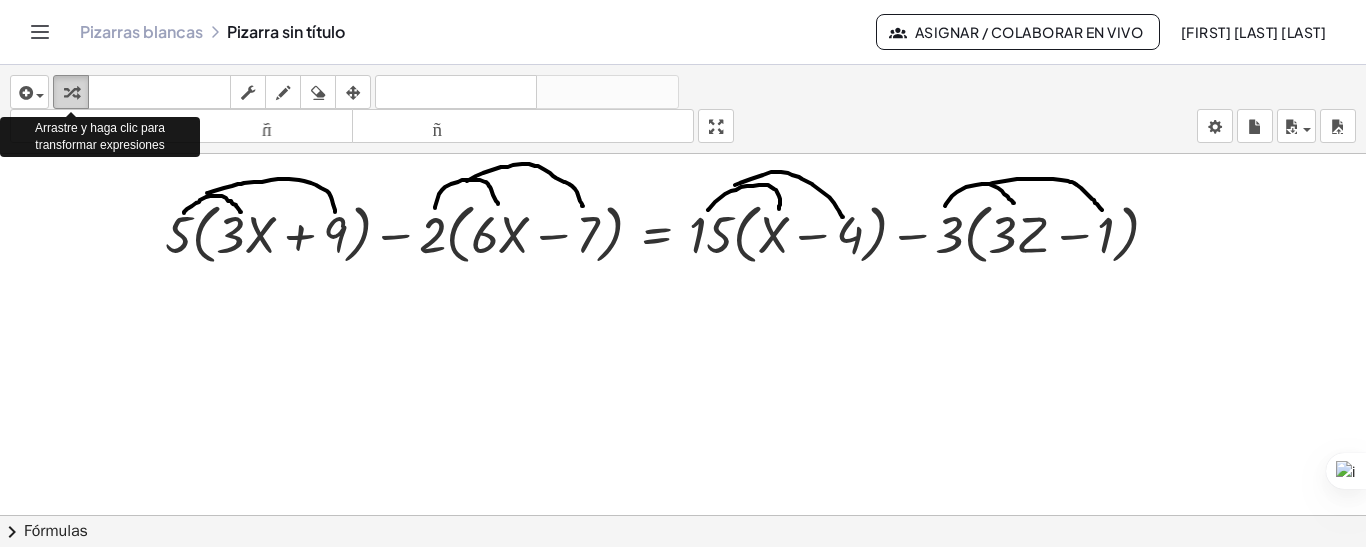 click at bounding box center (71, 93) 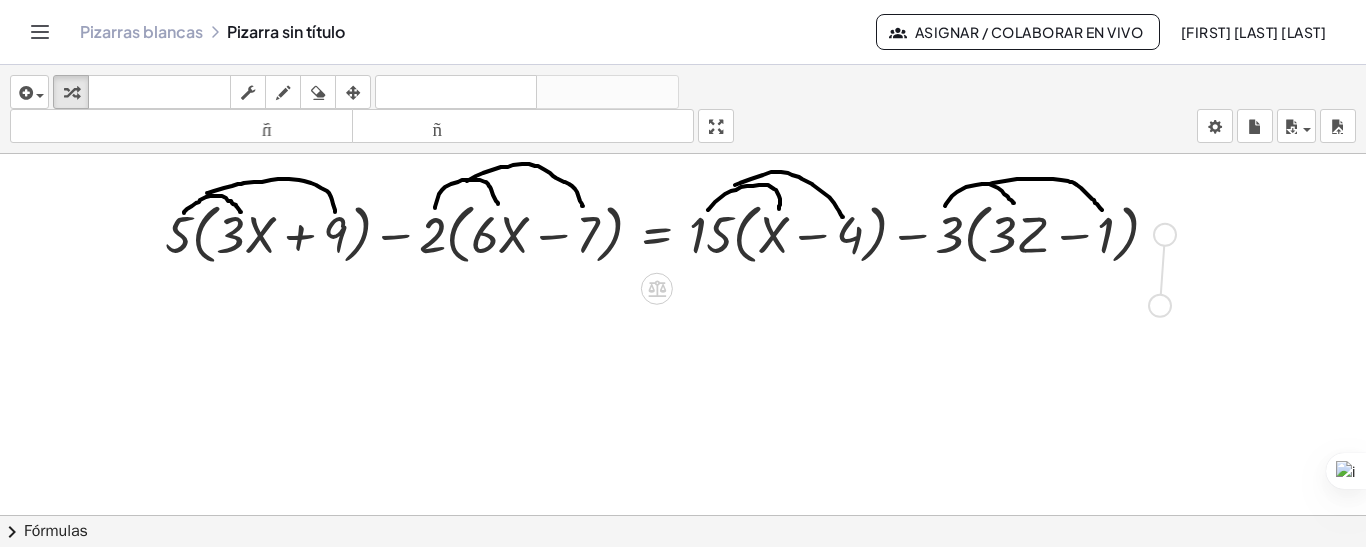 drag, startPoint x: 1170, startPoint y: 234, endPoint x: 1163, endPoint y: 311, distance: 77.31753 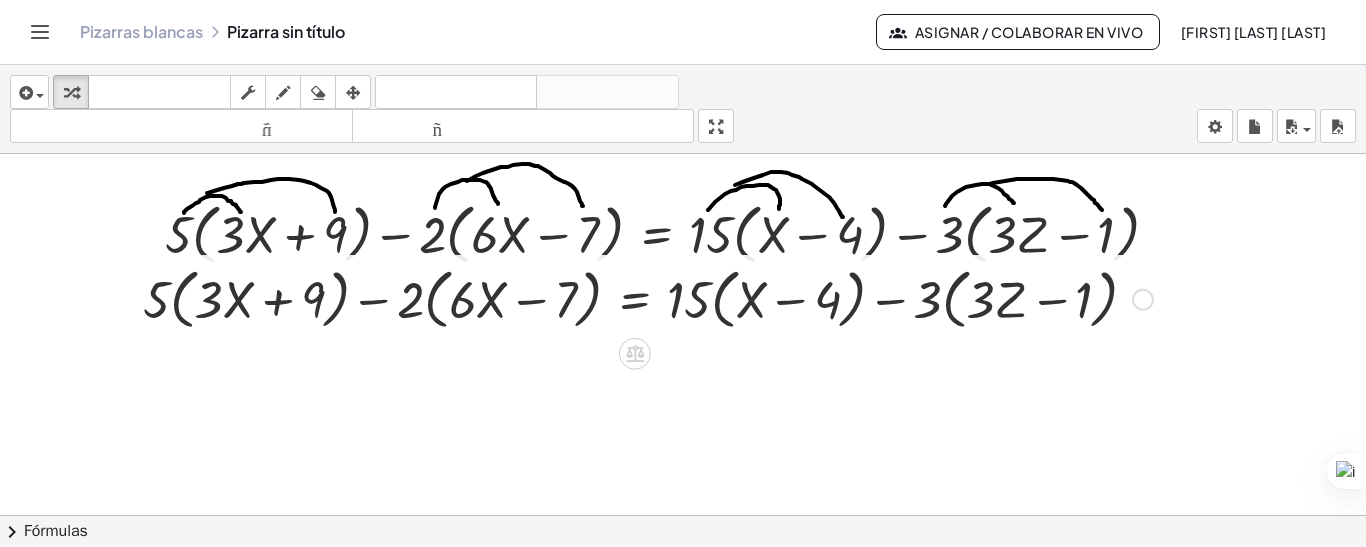 click at bounding box center (648, 298) 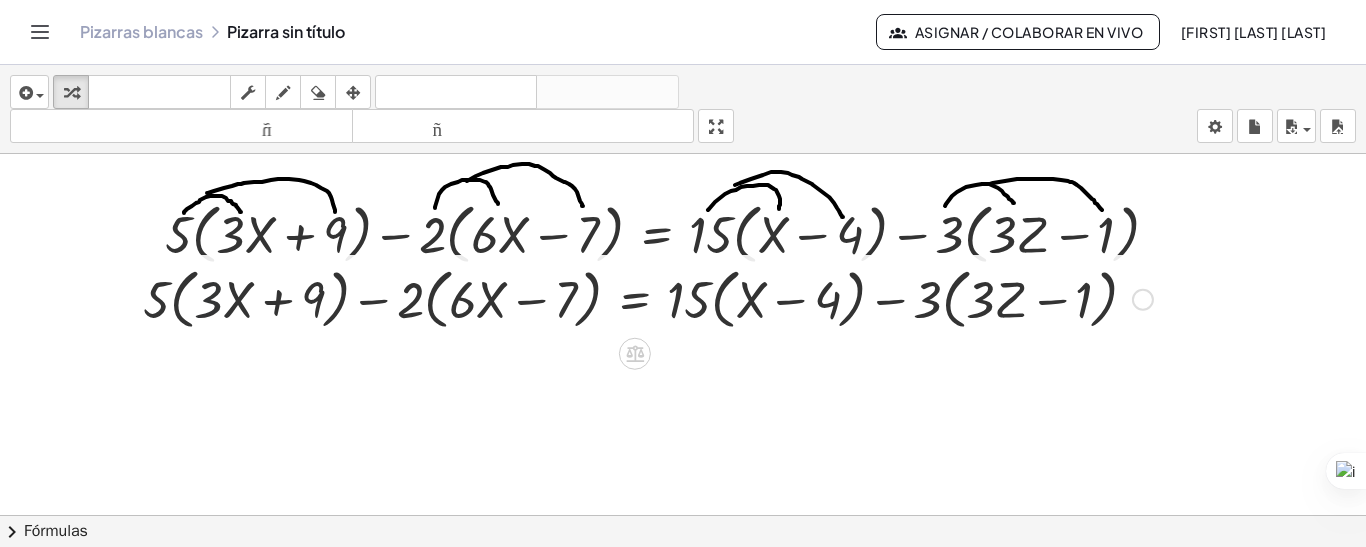 click at bounding box center (648, 298) 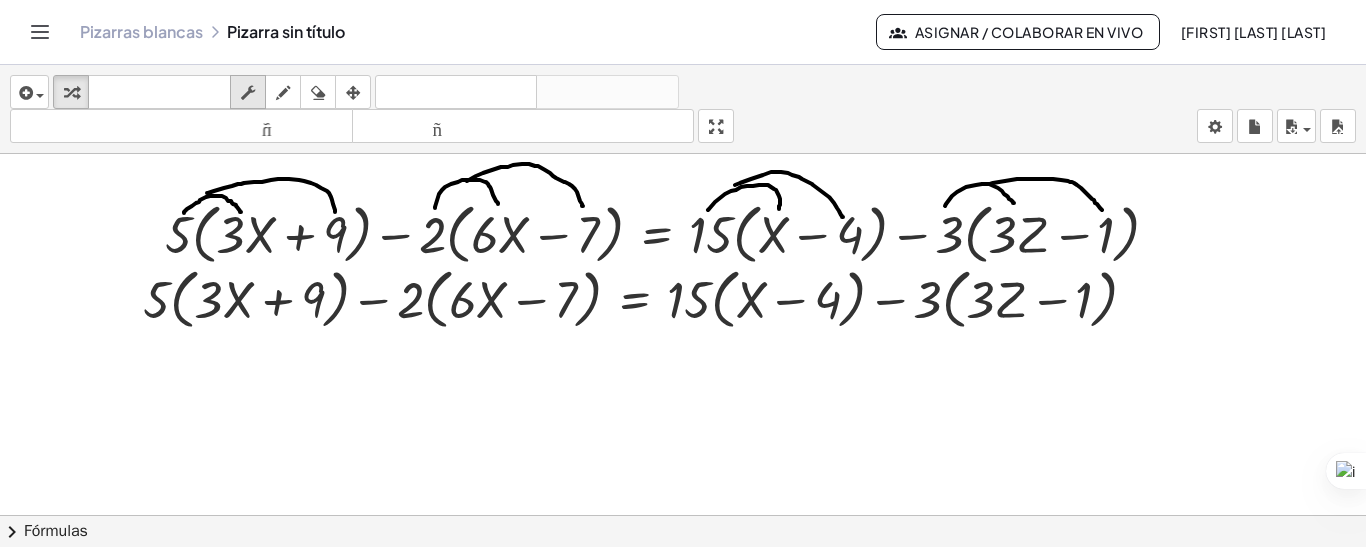 click at bounding box center (248, 93) 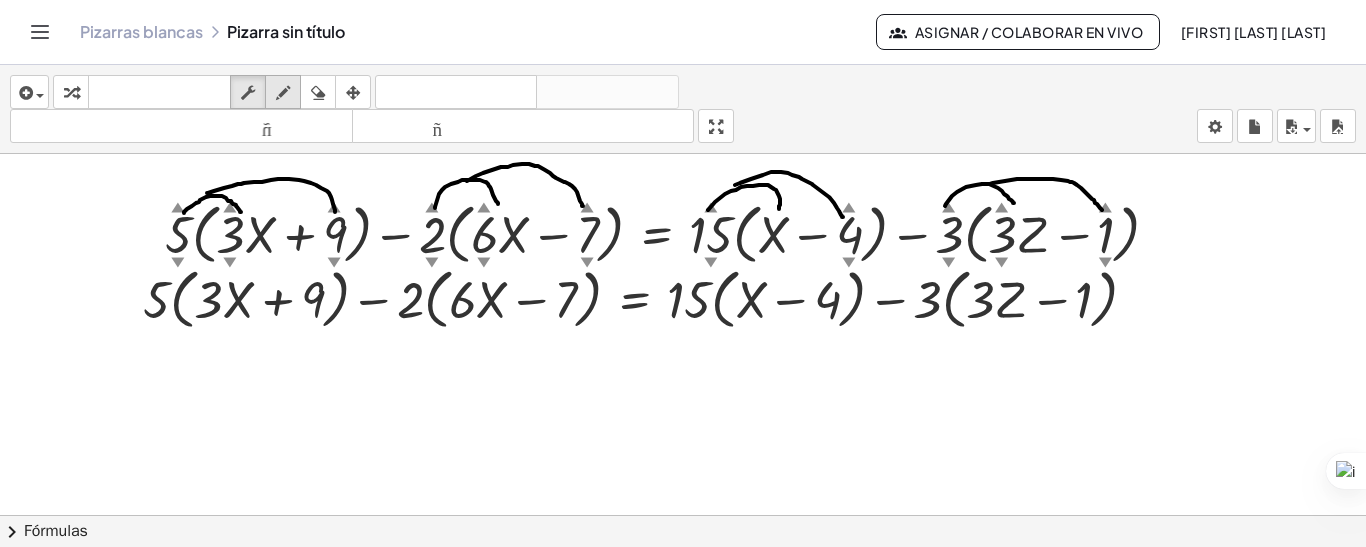 click at bounding box center (283, 93) 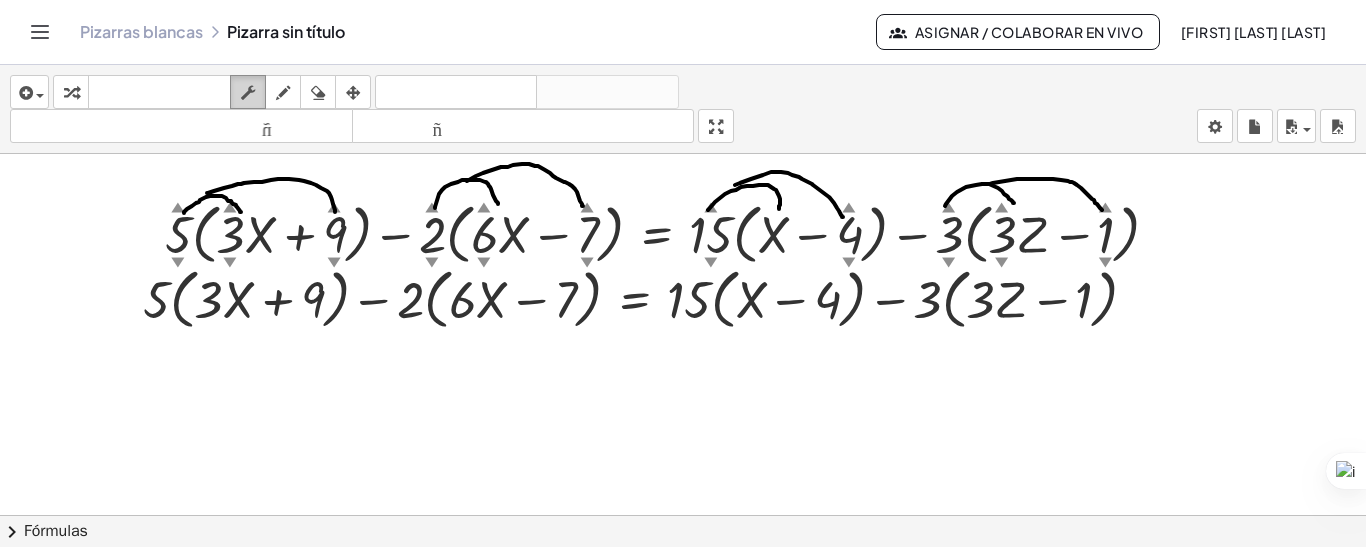click at bounding box center [248, 93] 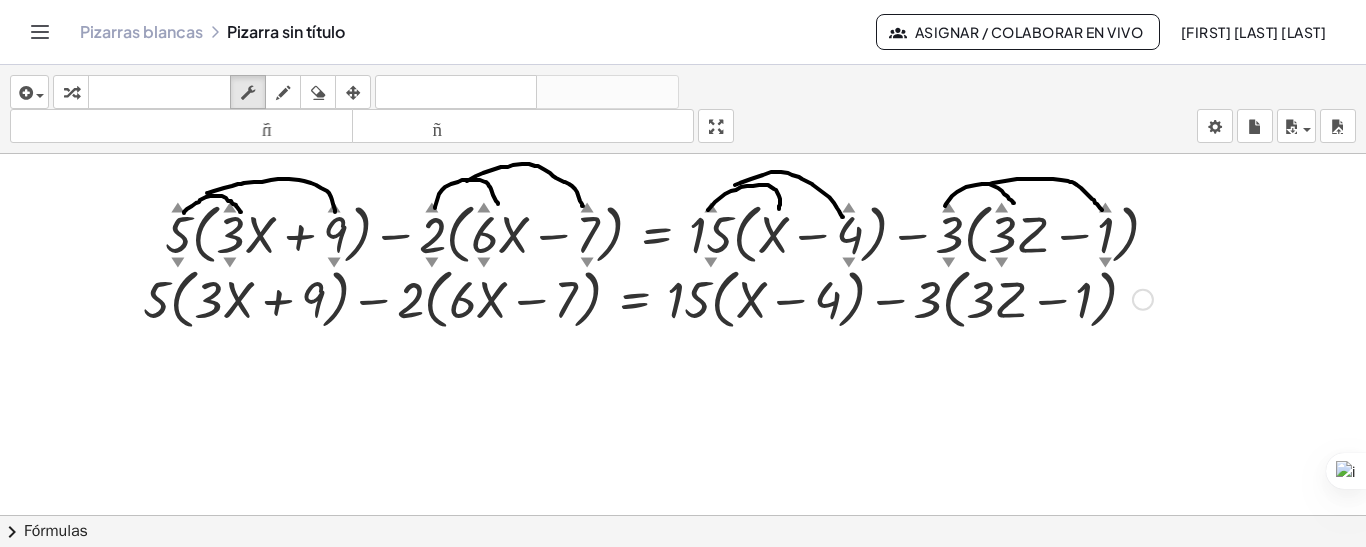 click at bounding box center (648, 298) 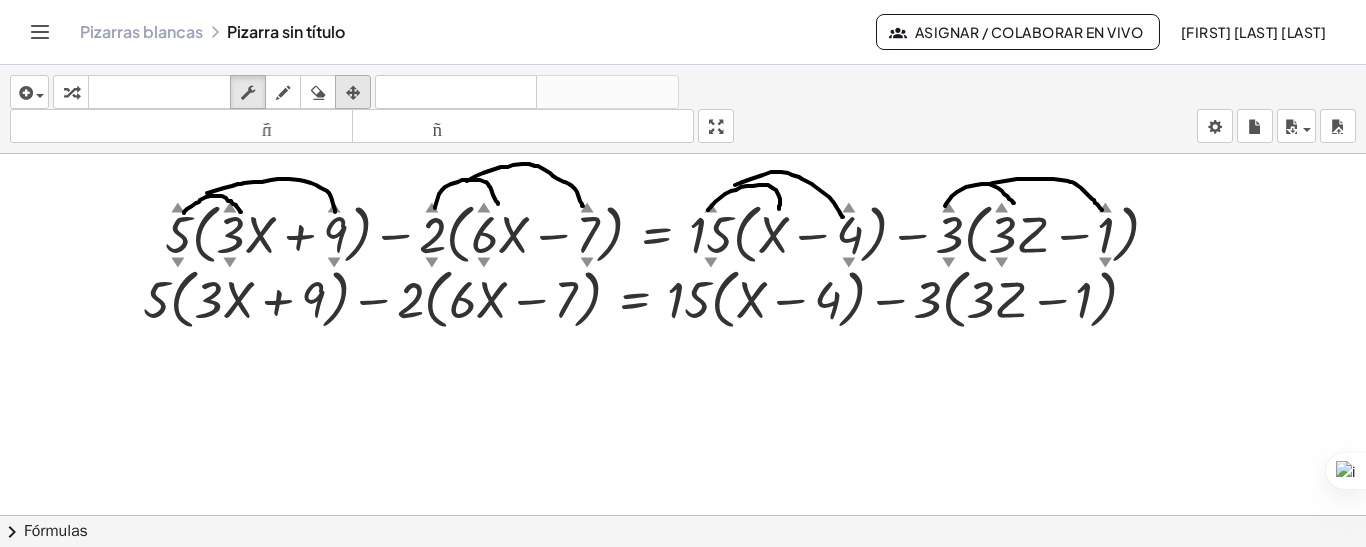 click at bounding box center [353, 93] 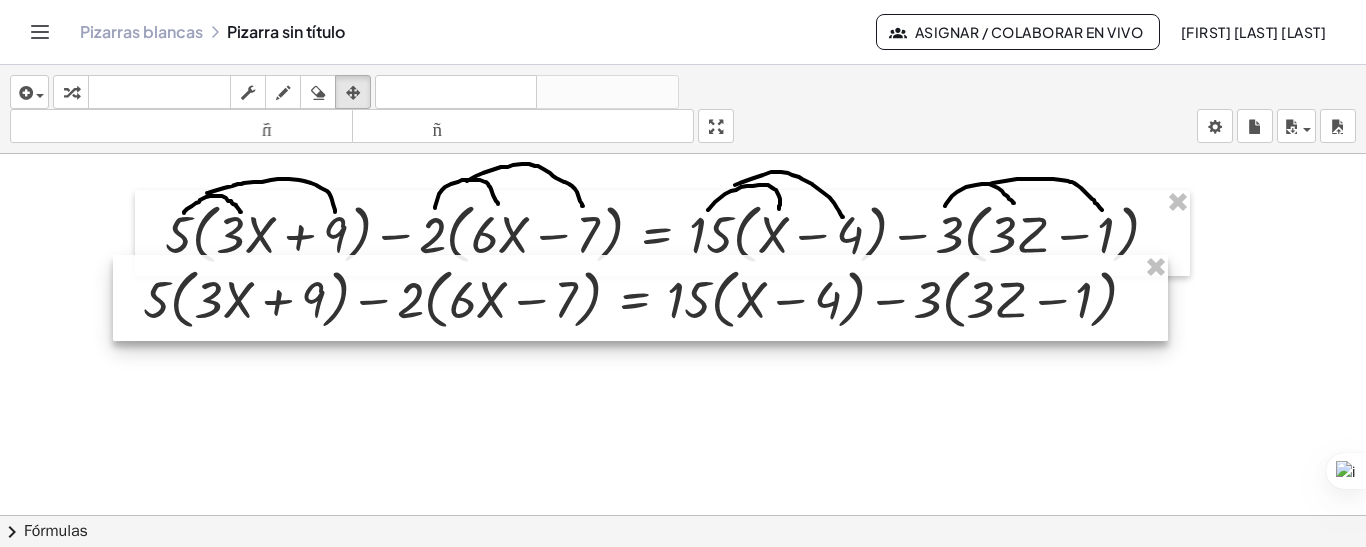 click at bounding box center (640, 298) 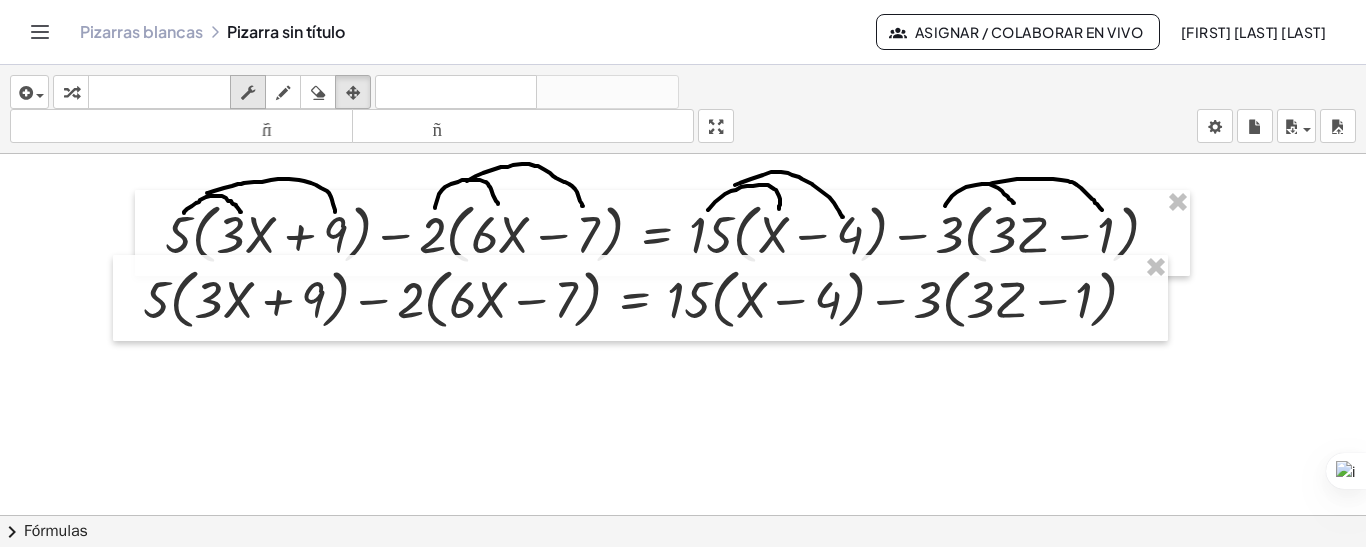click at bounding box center (248, 93) 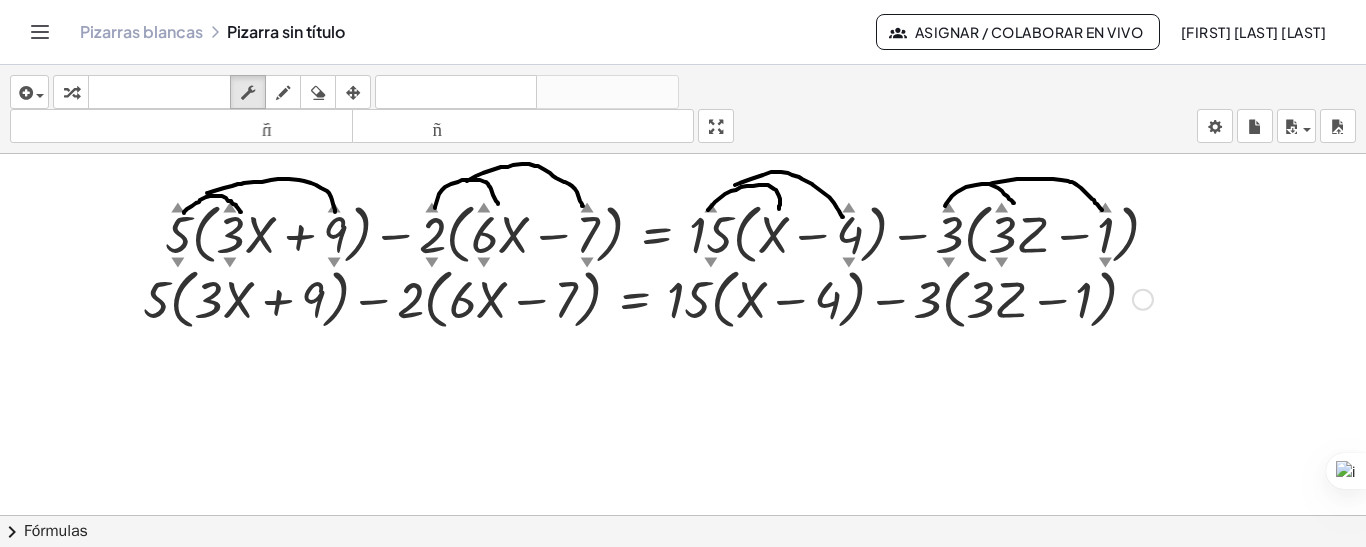 click at bounding box center (648, 298) 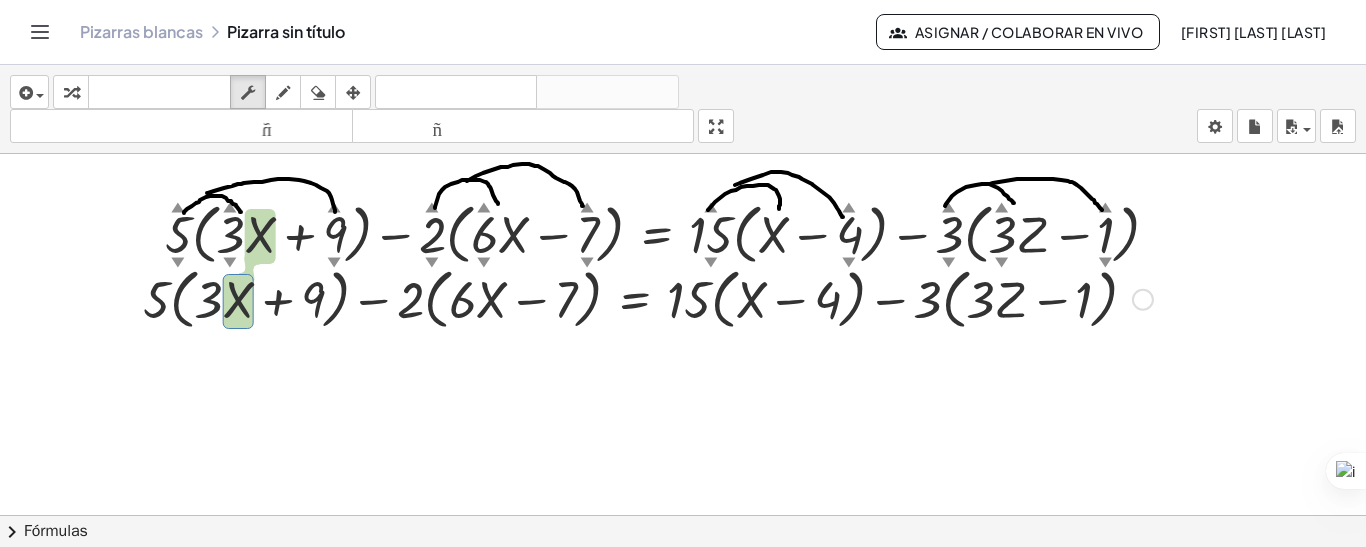 click at bounding box center (648, 298) 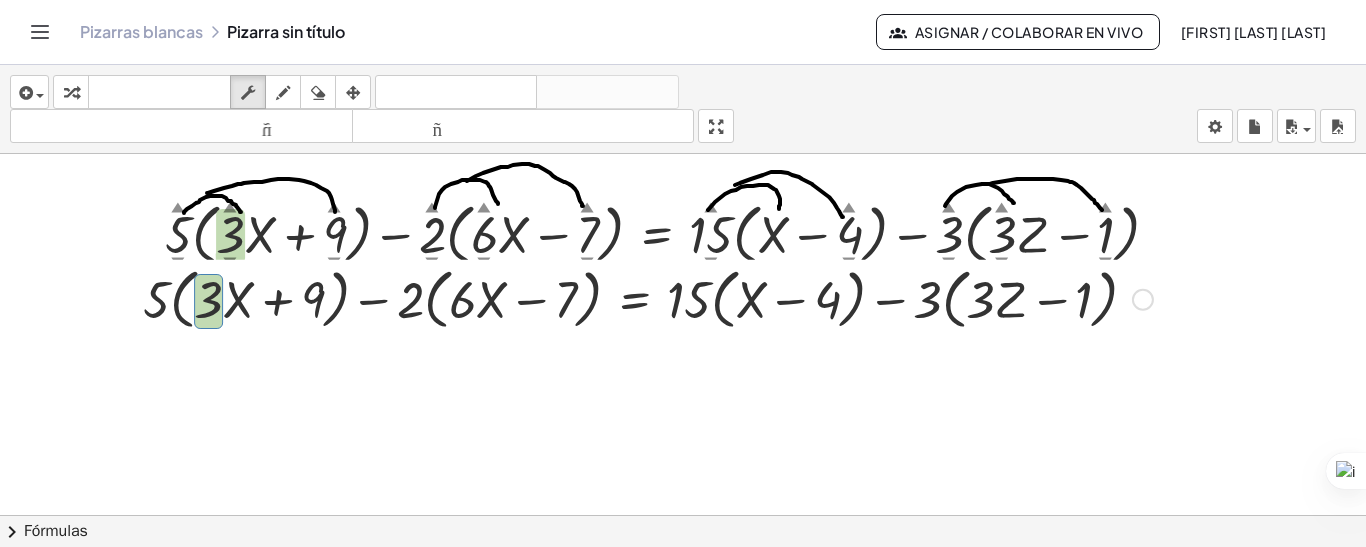 click at bounding box center [1143, 300] 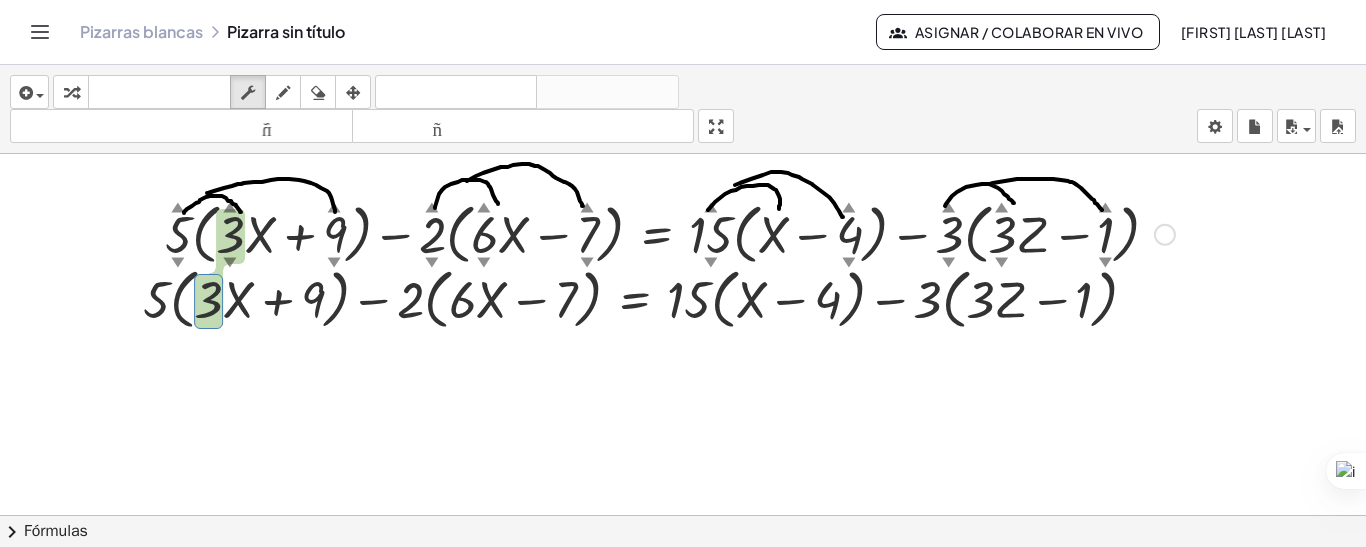 click at bounding box center (670, 233) 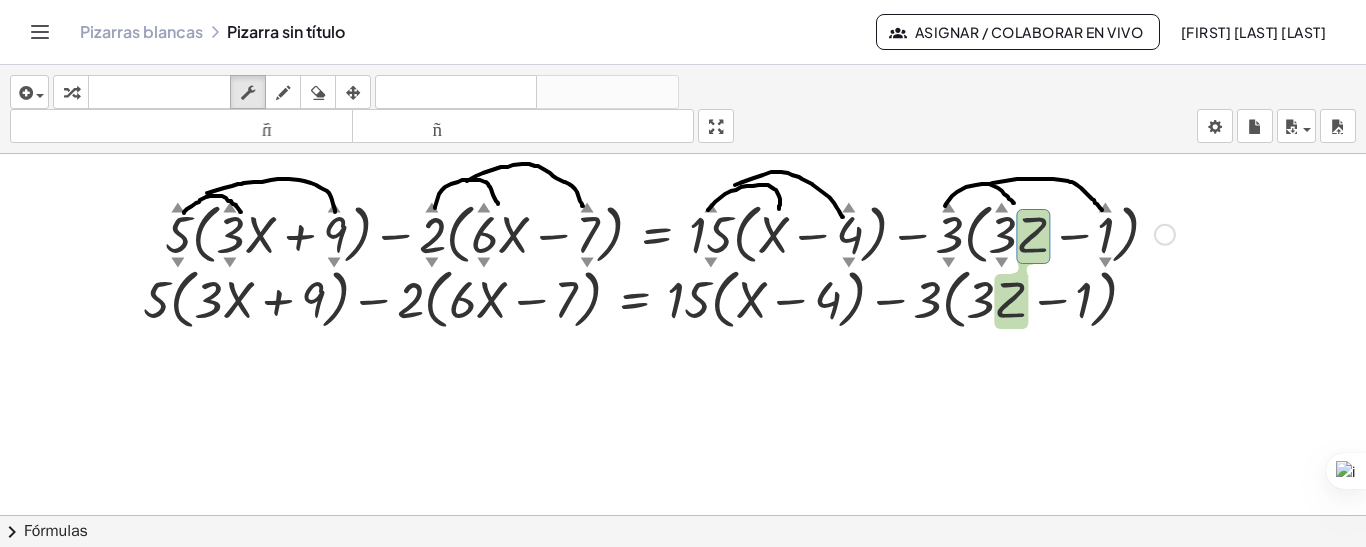 click at bounding box center (670, 233) 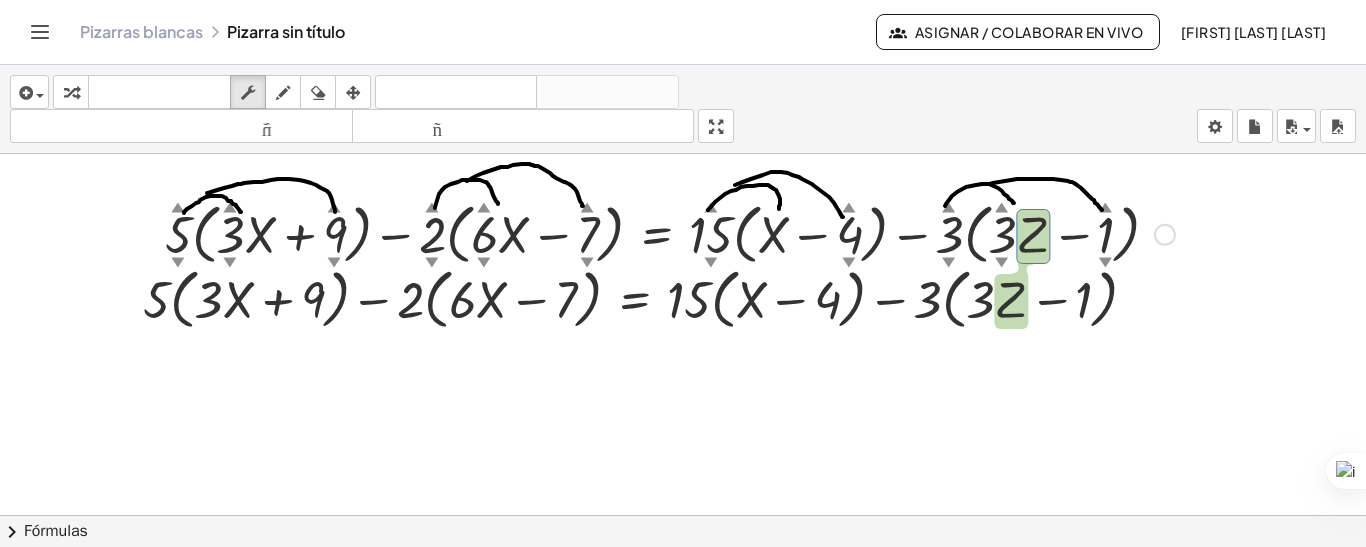 click at bounding box center [670, 233] 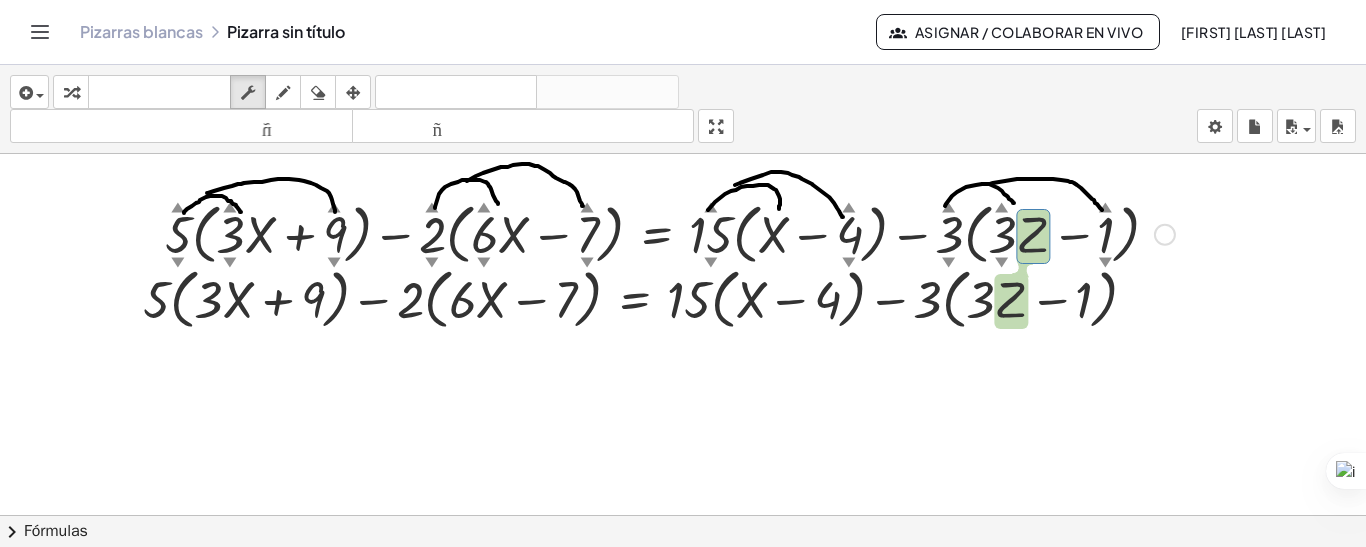 click at bounding box center [670, 233] 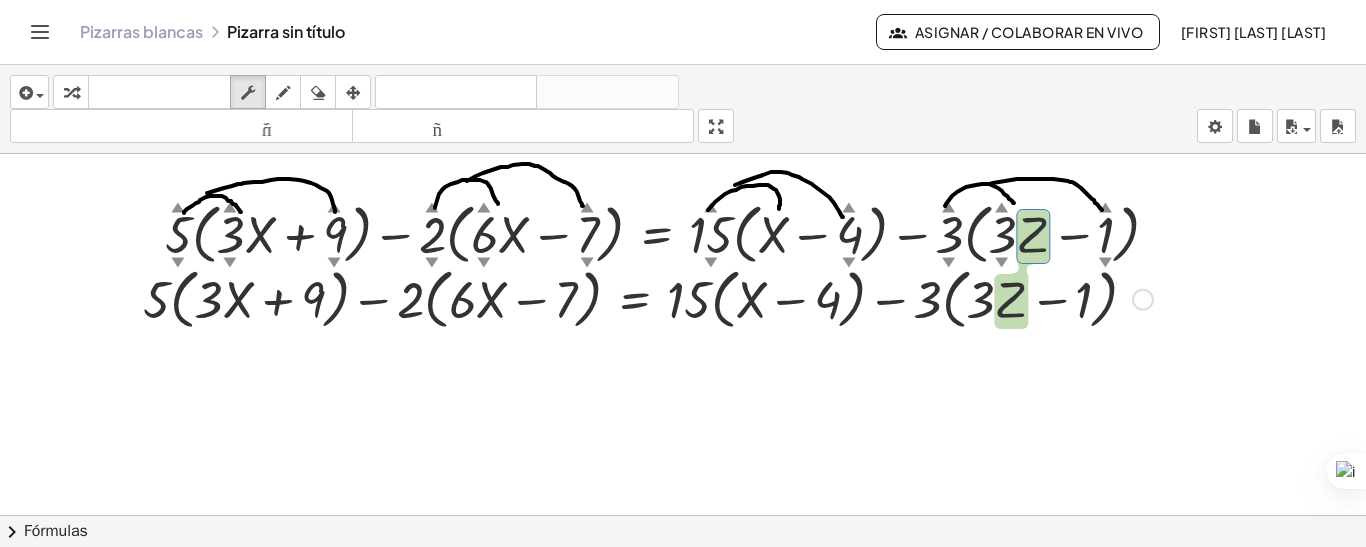 click on "+ · 5 · ( + · 3 · X + 9 ) − · 2 · ( + · 6 · X − 7 ) = + · 15 · ( + X − 4 ) − · 3 · ( + · 3 · Z − 1 )" at bounding box center [640, 298] 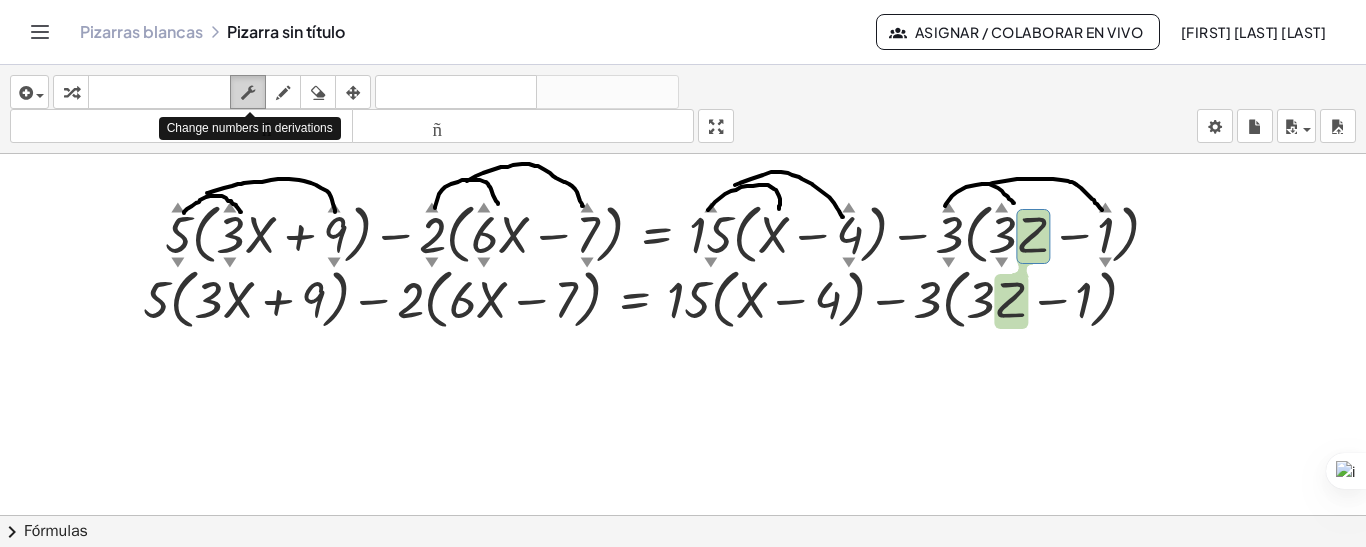 click at bounding box center [248, 93] 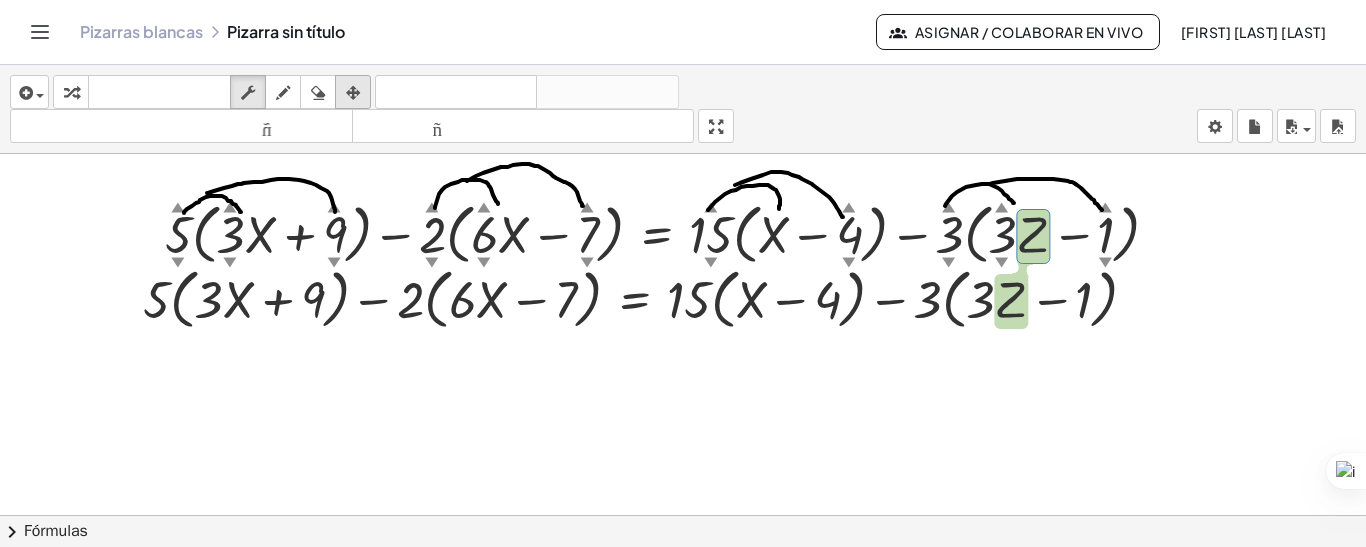 click at bounding box center (353, 92) 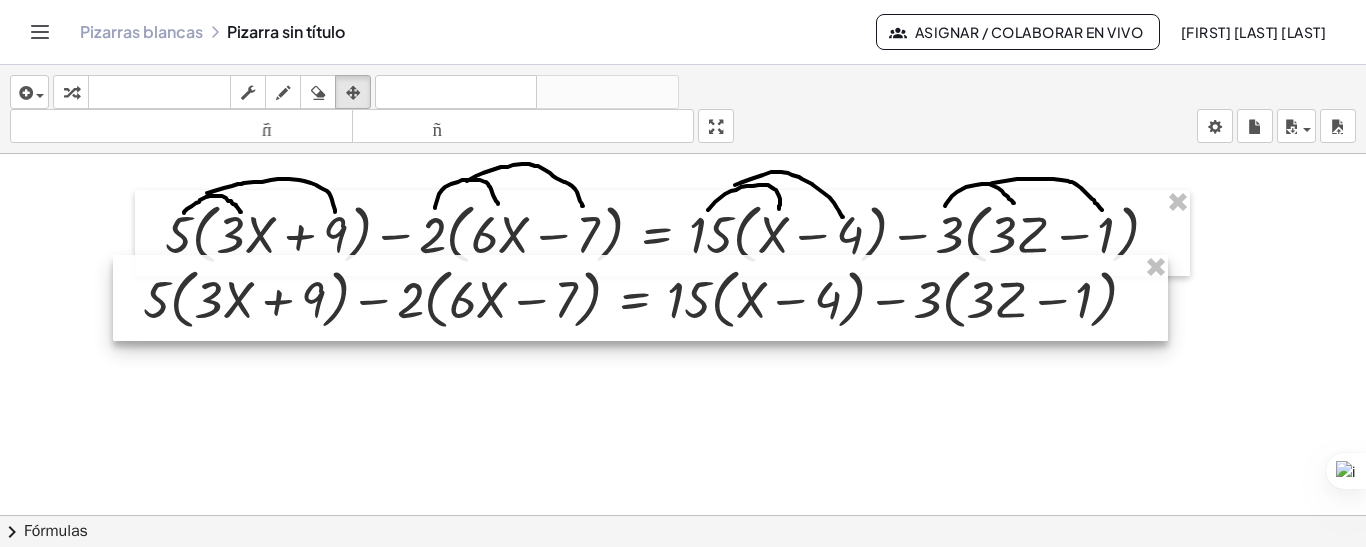 click at bounding box center [640, 298] 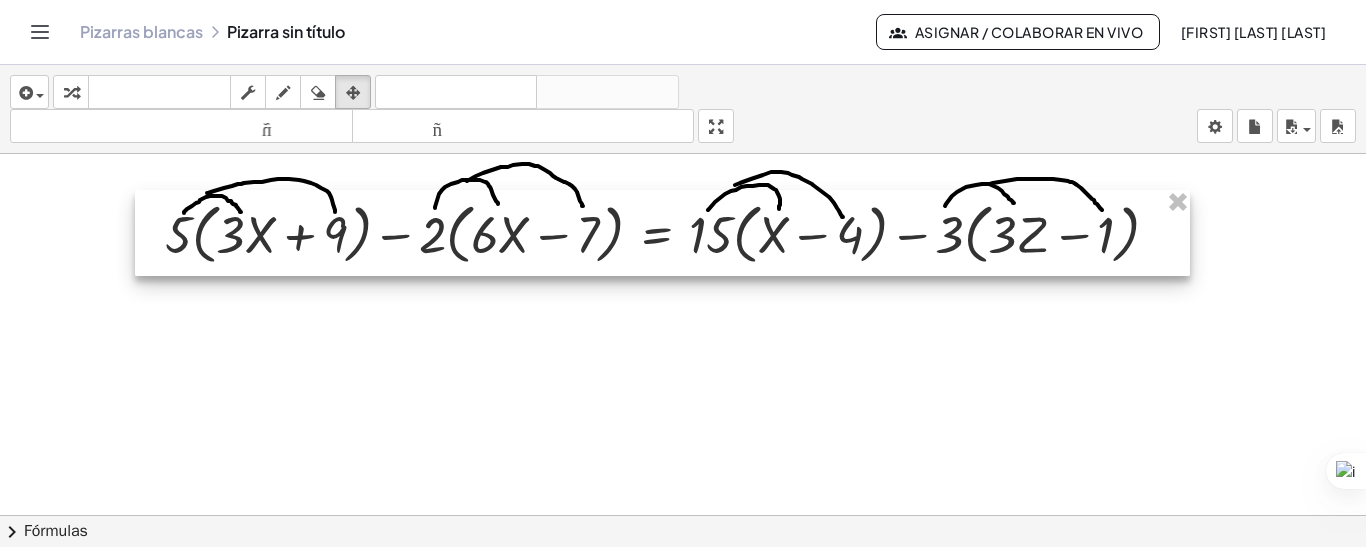 click at bounding box center (662, 233) 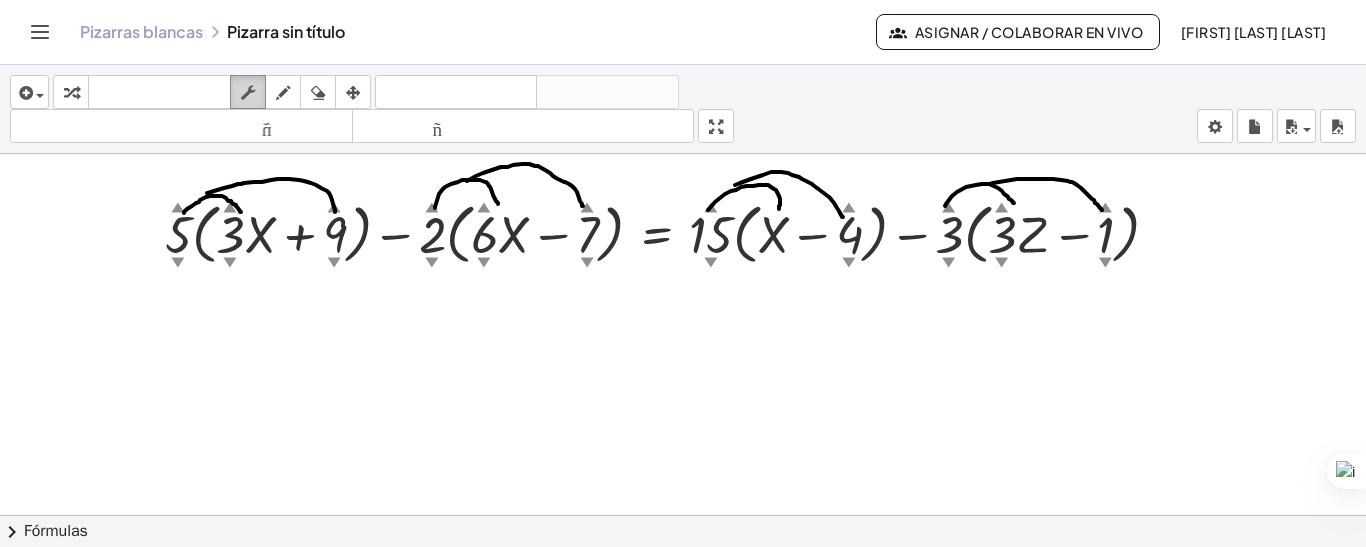 click at bounding box center [248, 93] 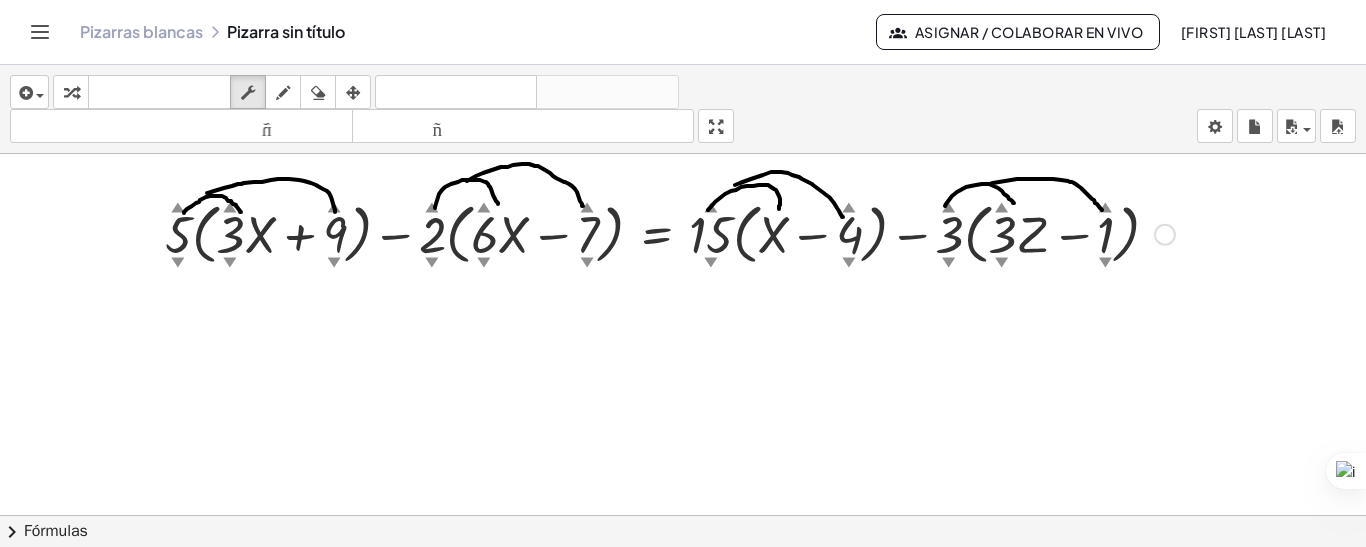 click at bounding box center [670, 233] 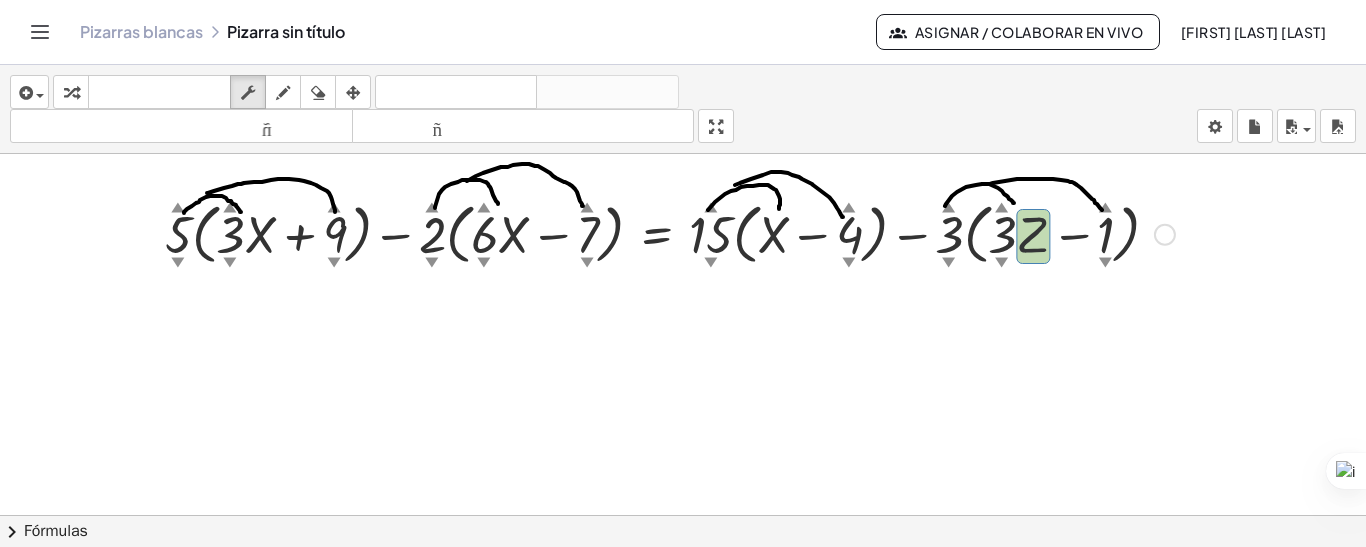 click at bounding box center [670, 233] 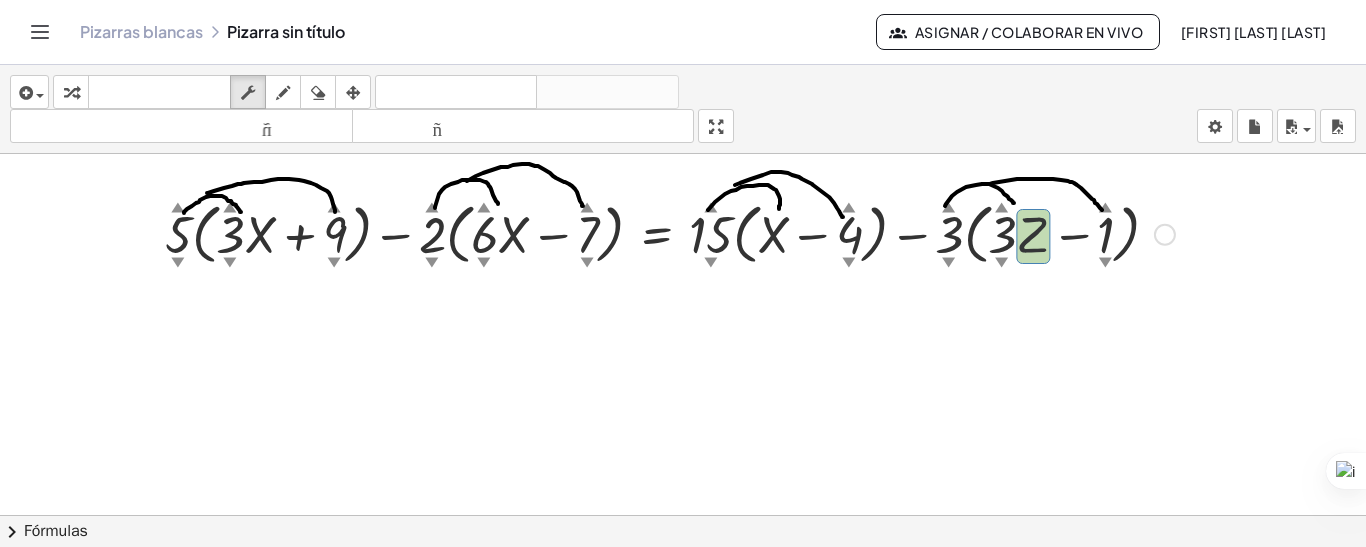 click at bounding box center (670, 233) 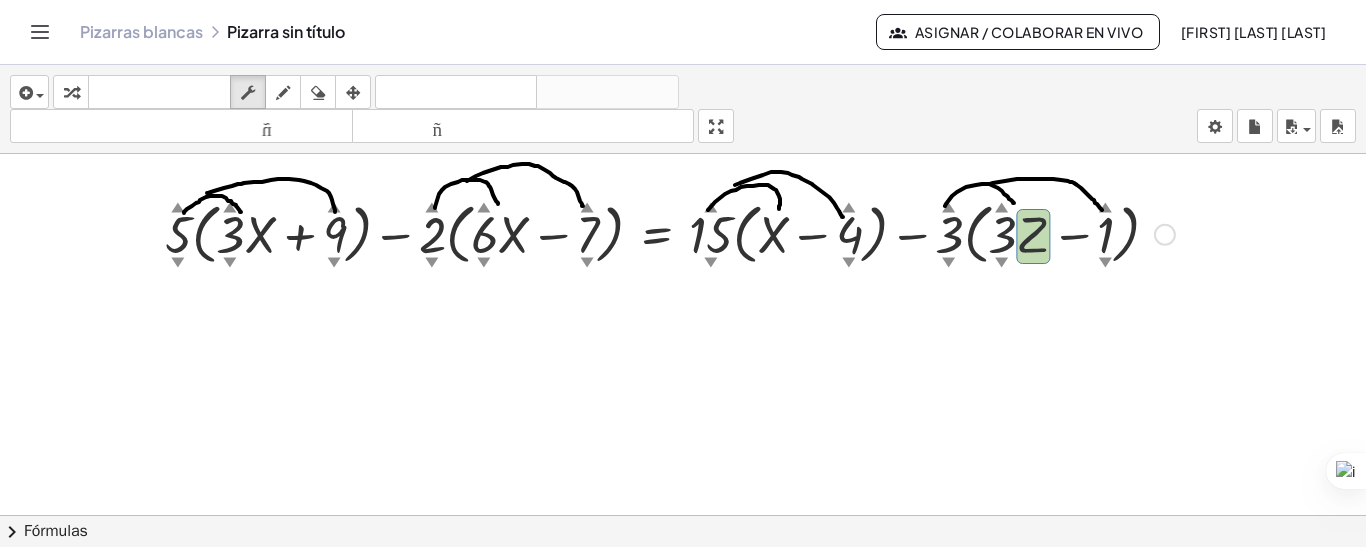 click at bounding box center (670, 233) 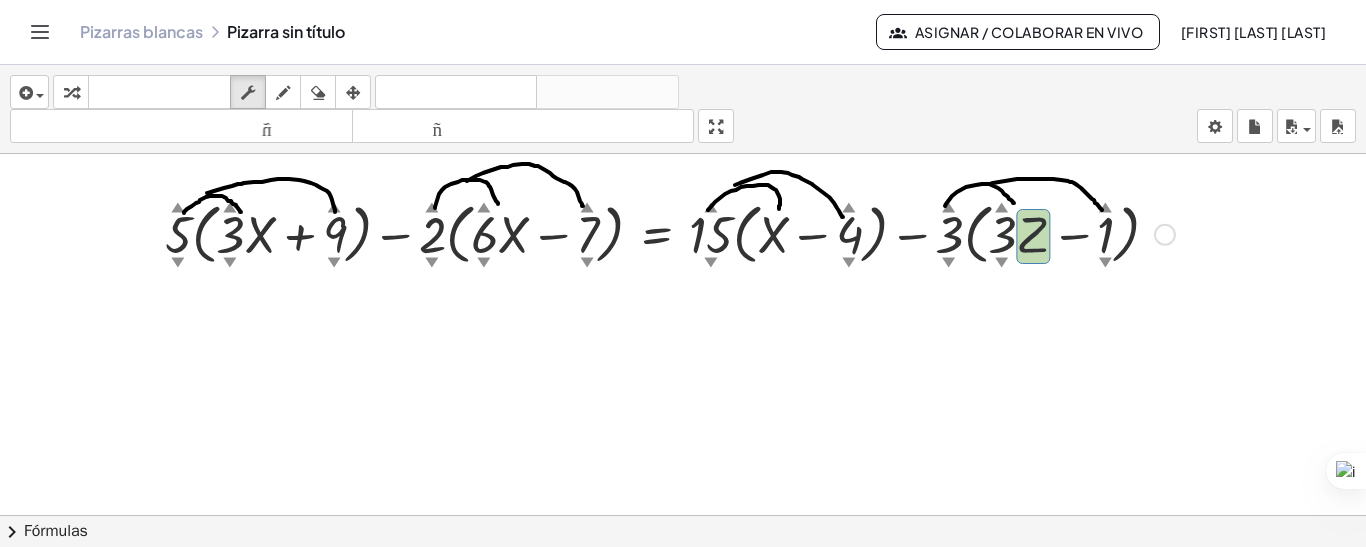 click at bounding box center [670, 233] 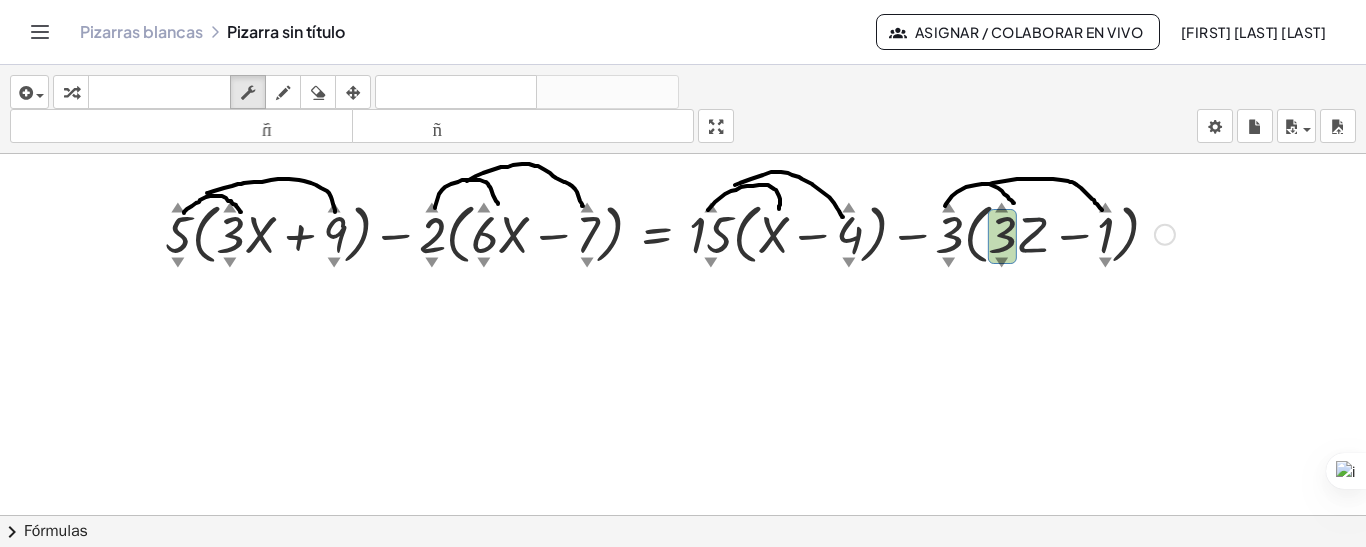 click at bounding box center (670, 233) 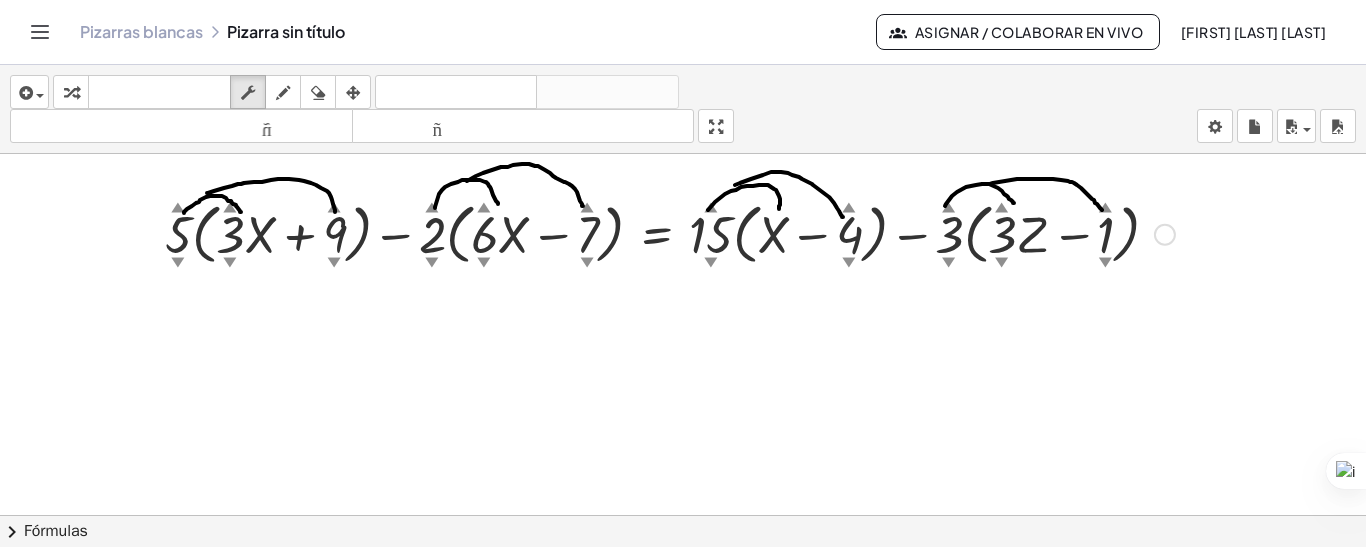 click at bounding box center (1165, 235) 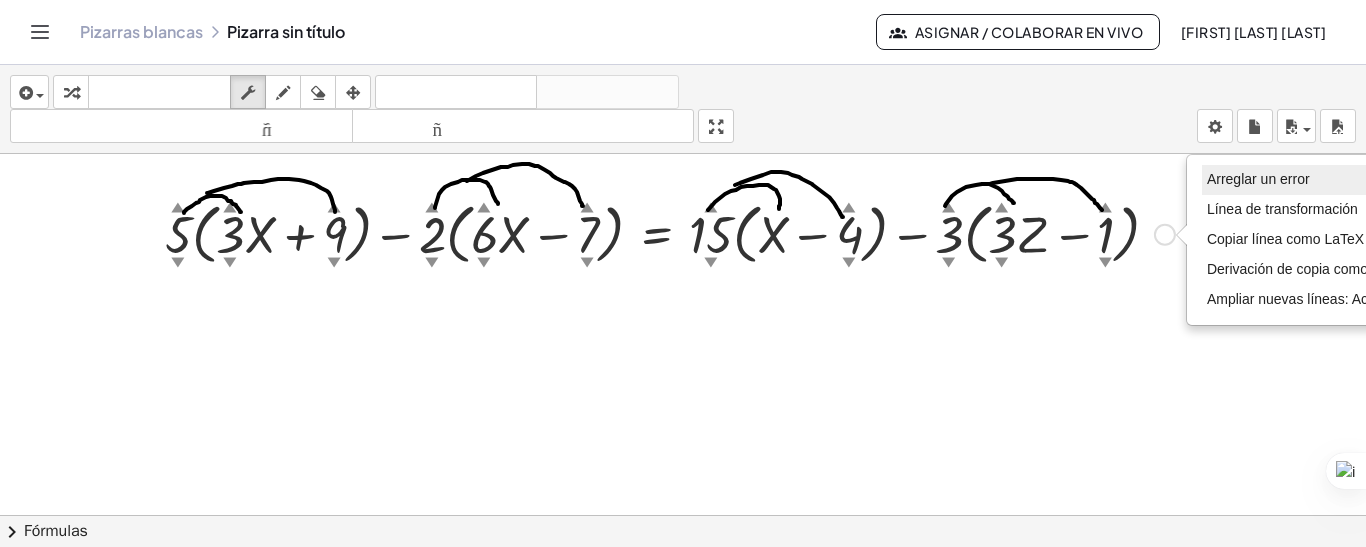 click on "Arreglar un error" at bounding box center [1309, 180] 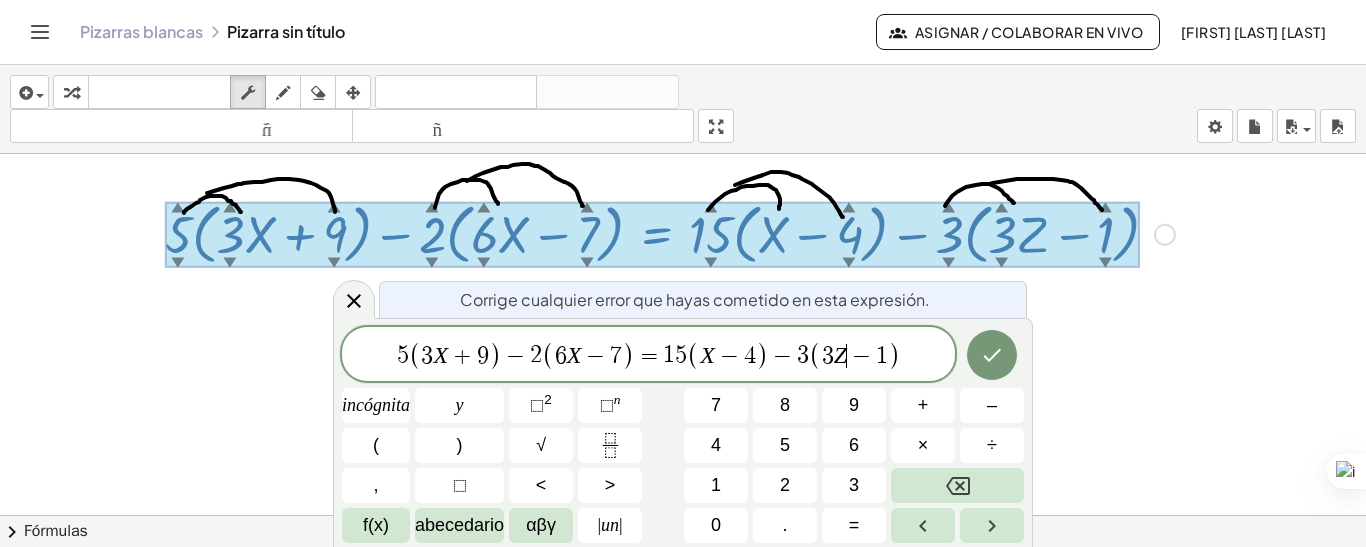 click on "Z" at bounding box center [840, 355] 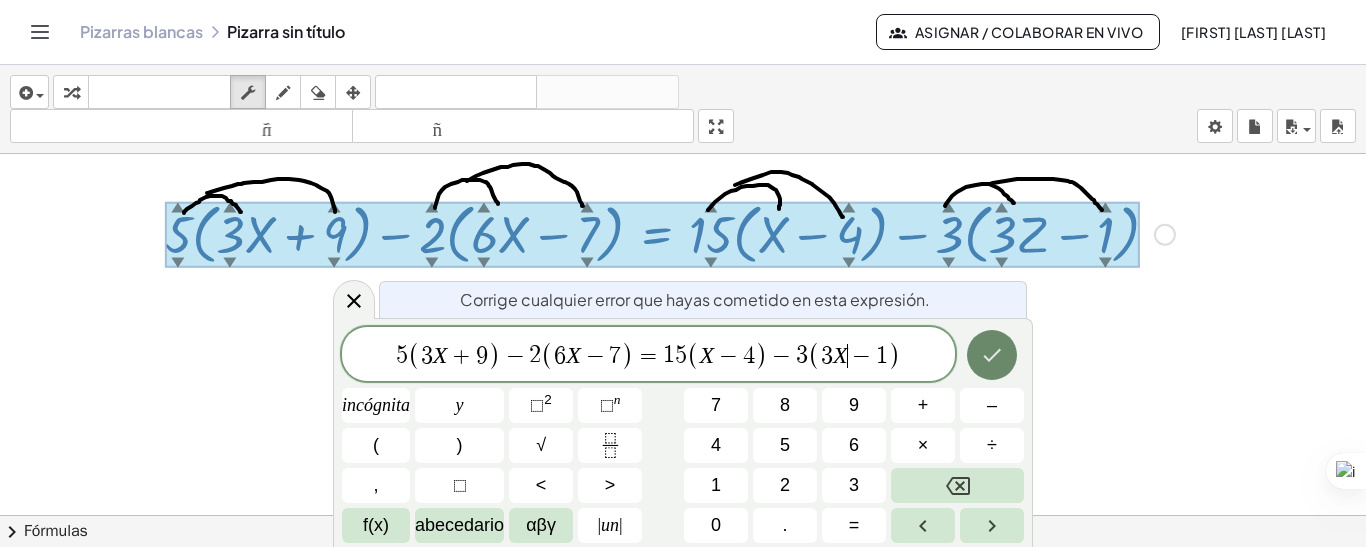 click at bounding box center [992, 355] 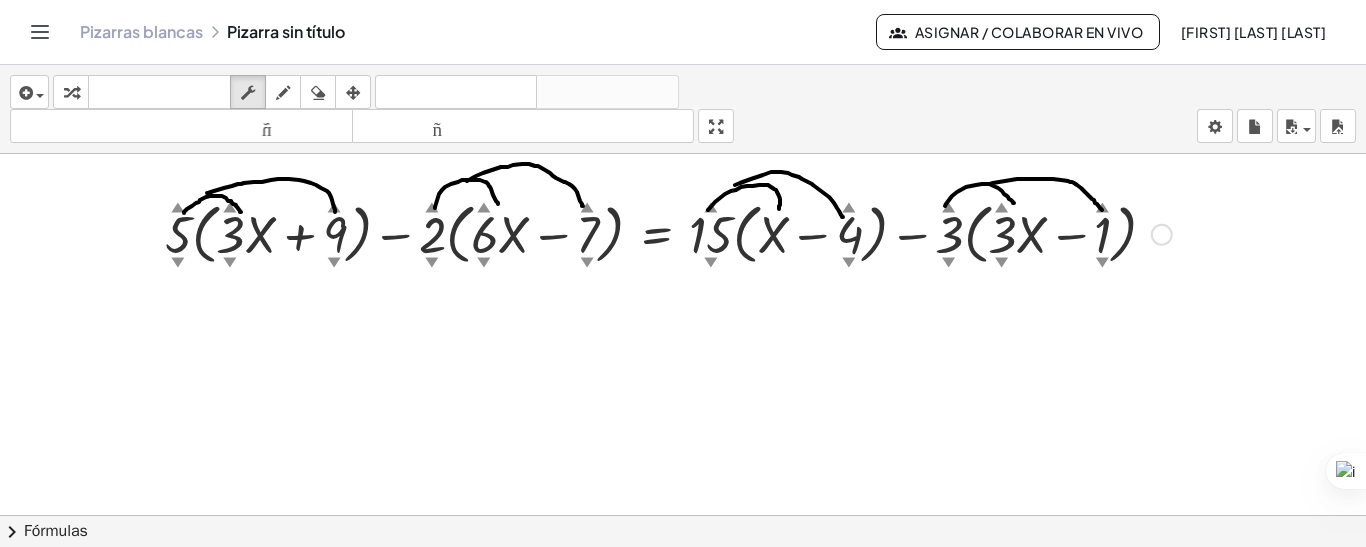 click at bounding box center [683, 581] 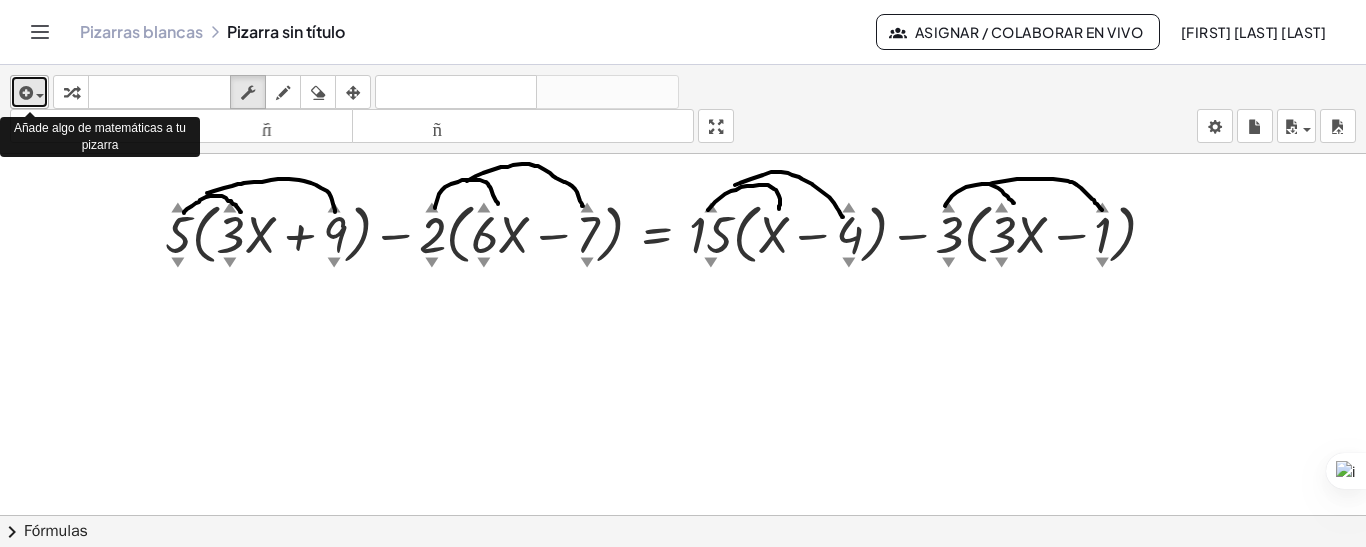 click at bounding box center [29, 92] 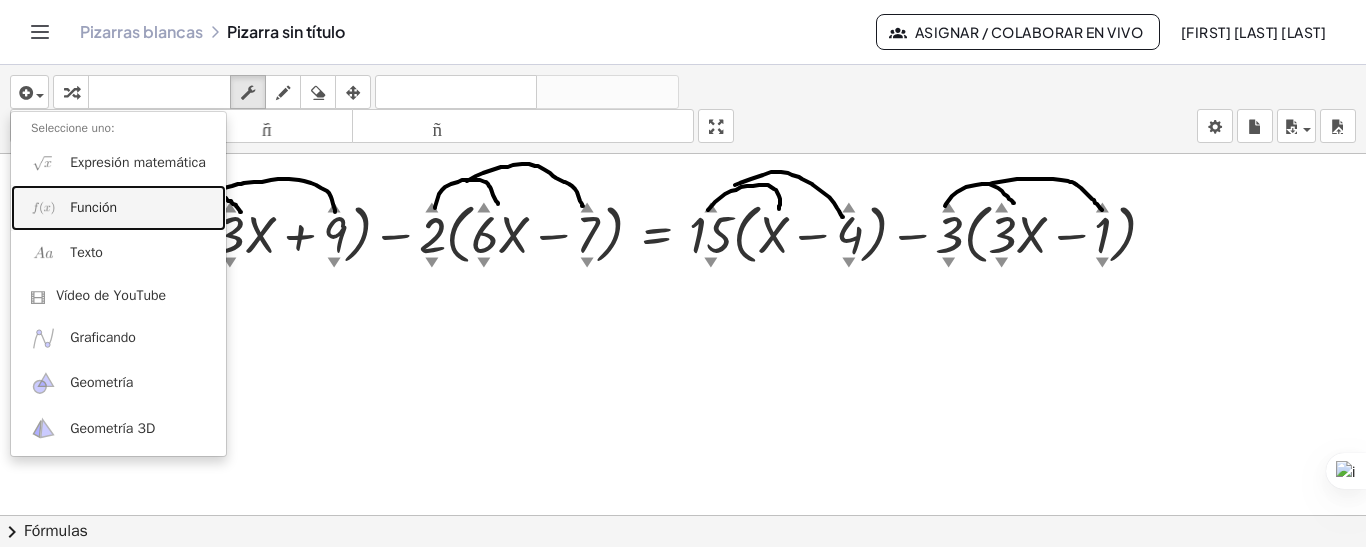 click on "Función" at bounding box center [93, 207] 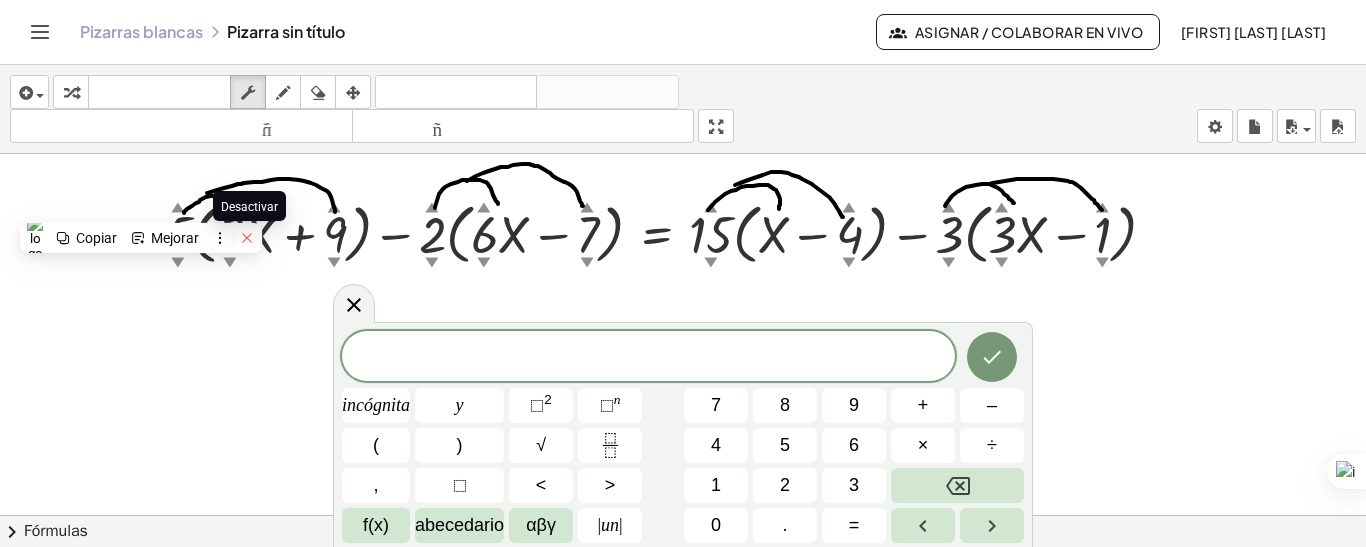 click 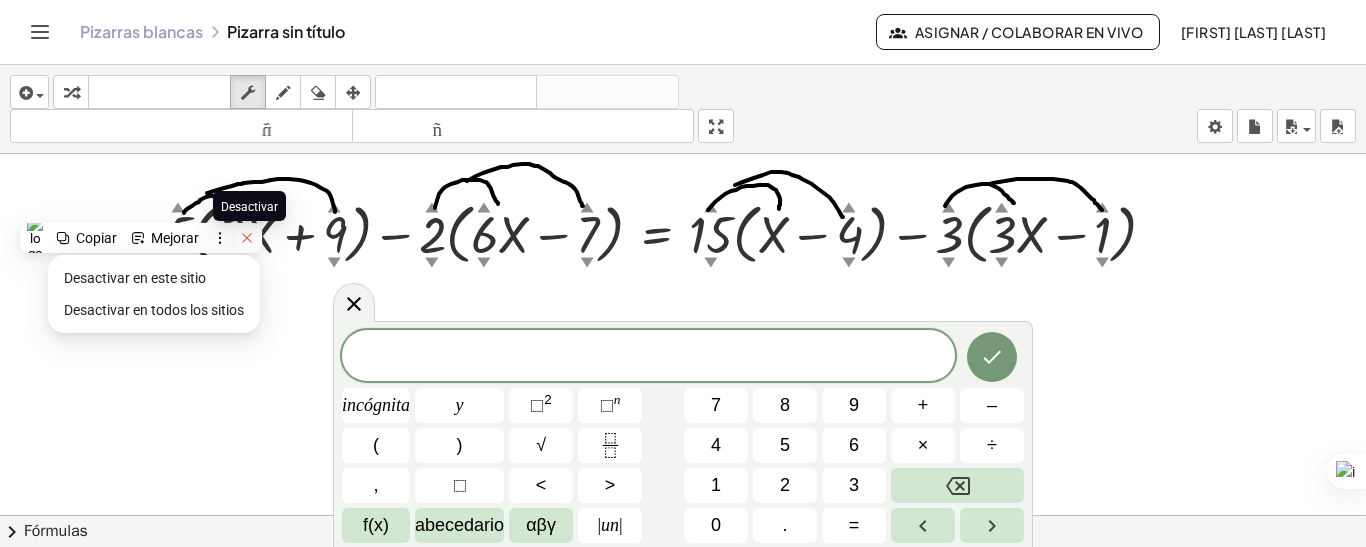 click 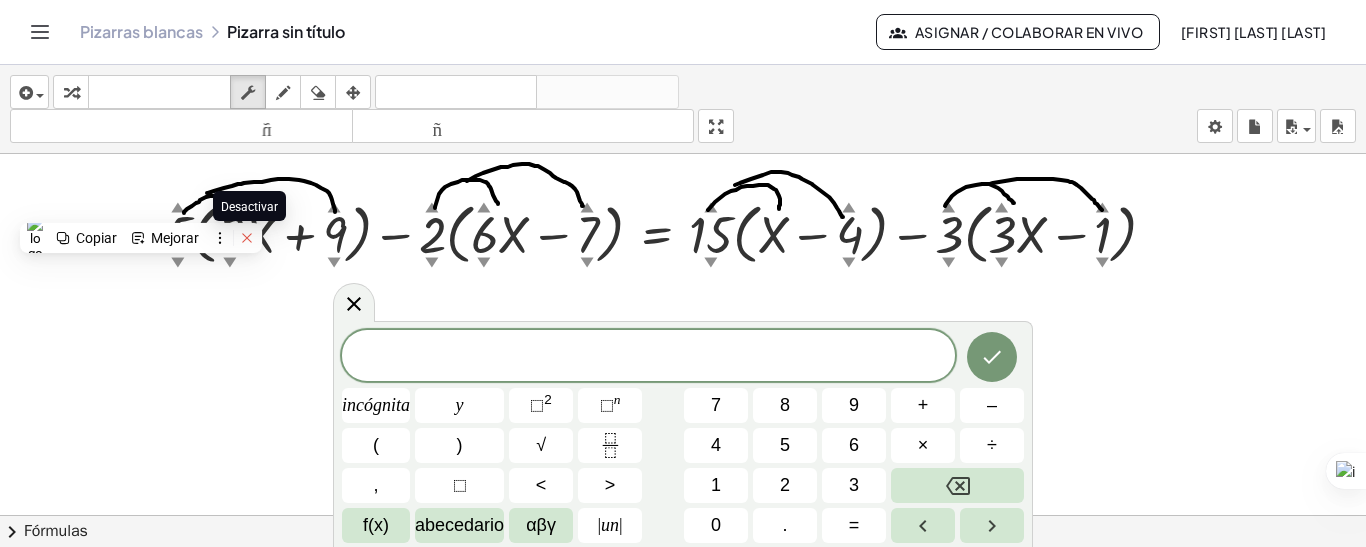 click 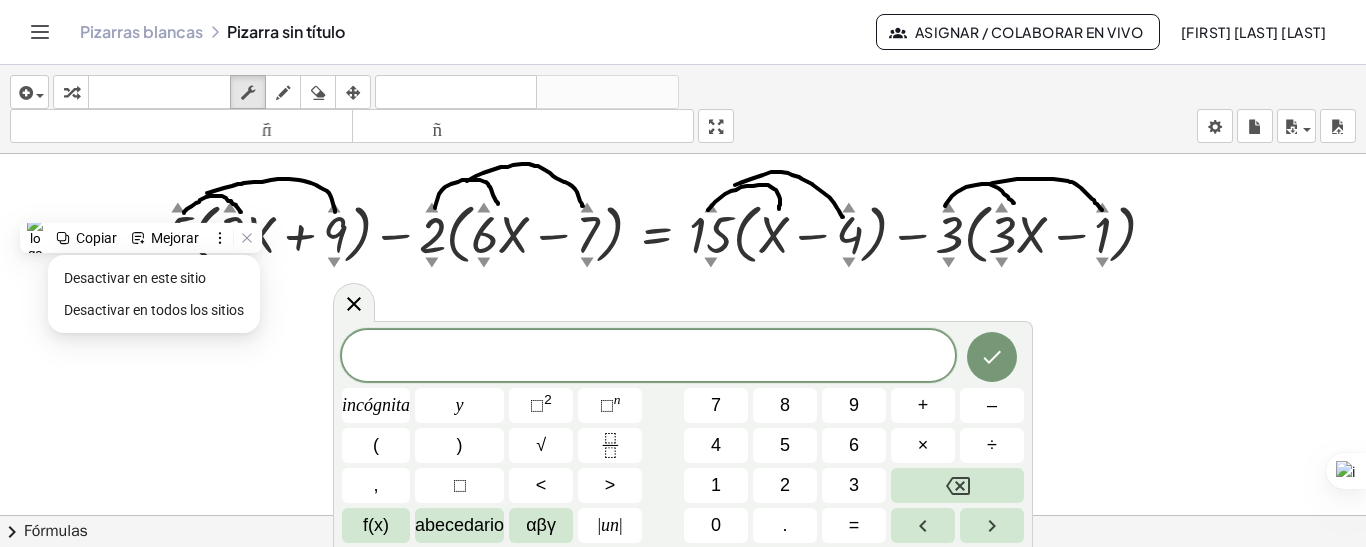 click at bounding box center (683, 581) 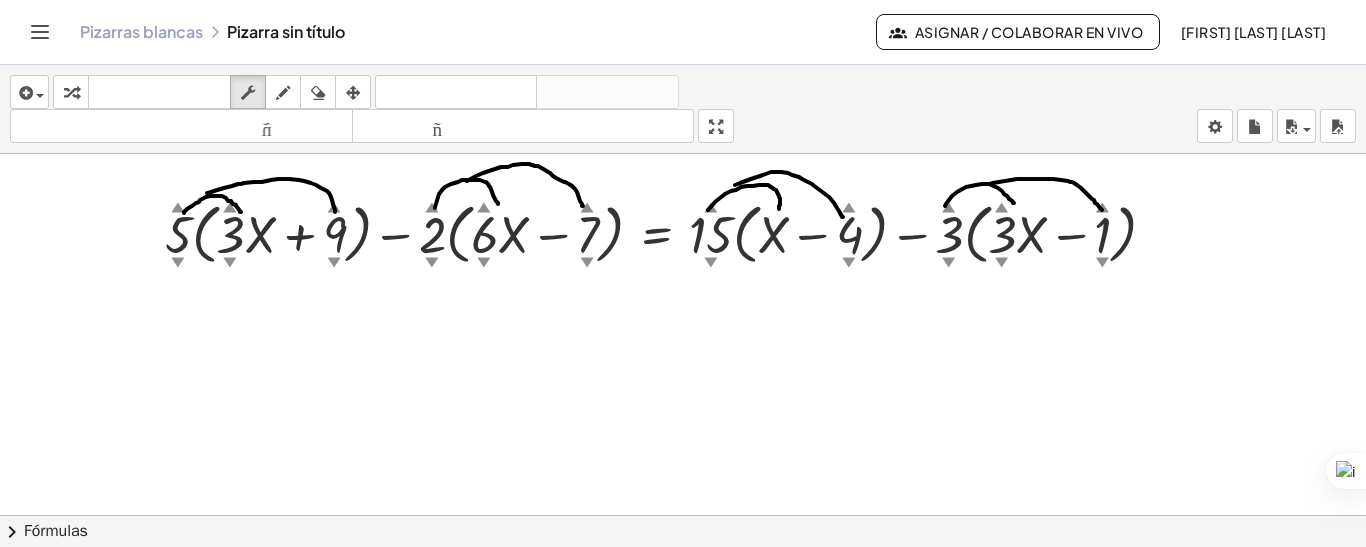 click on "insertar Seleccione uno: Expresión matemática Función Texto Vídeo de YouTube Graficando Geometría Geometría 3D transformar teclado teclado fregar dibujar borrar arreglar deshacer deshacer rehacer rehacer tamaño_del_formato menor tamaño_del_formato más grande pantalla completa carga   ahorrar nuevo ajustes" at bounding box center [683, 109] 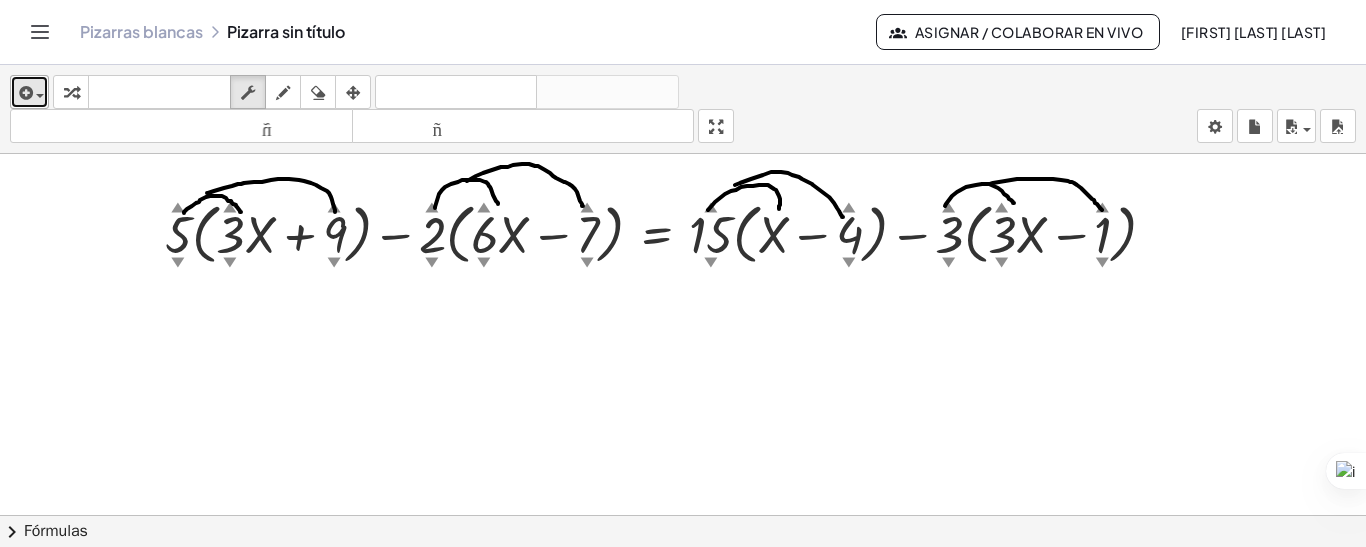 click on "insertar" at bounding box center [29, 92] 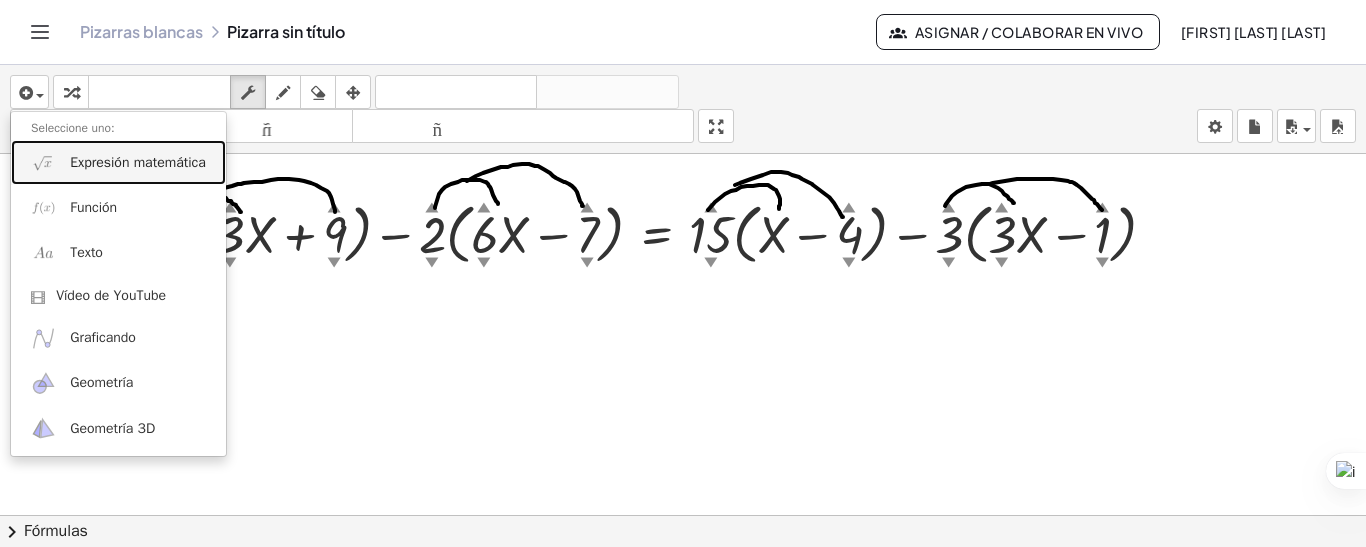 click on "Expresión matemática" at bounding box center (138, 162) 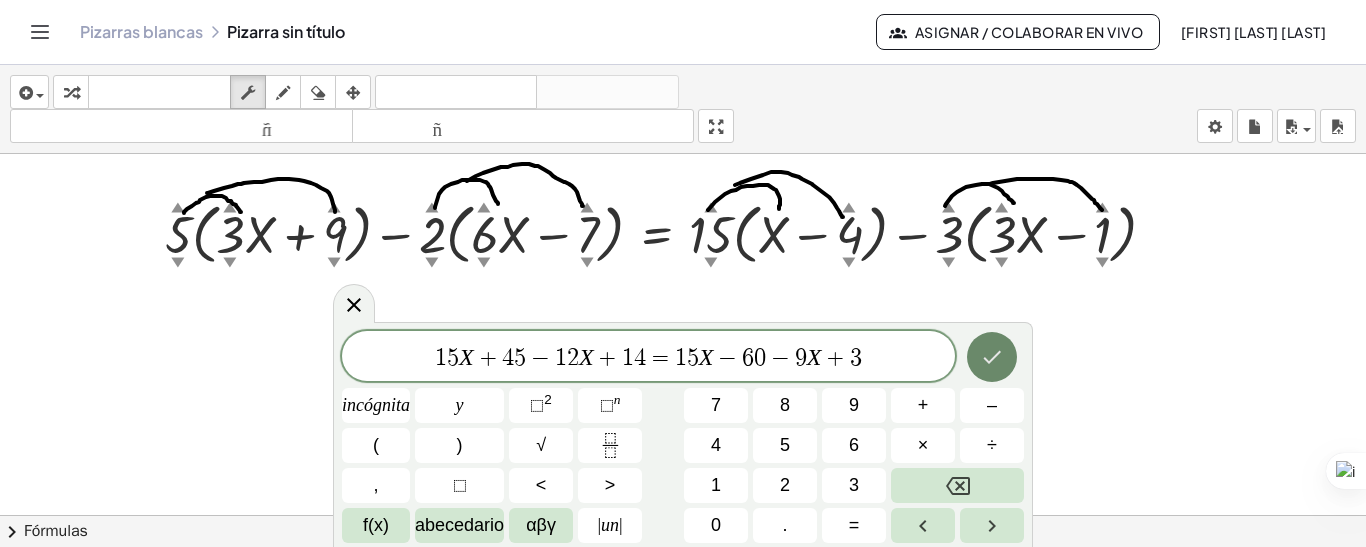 click 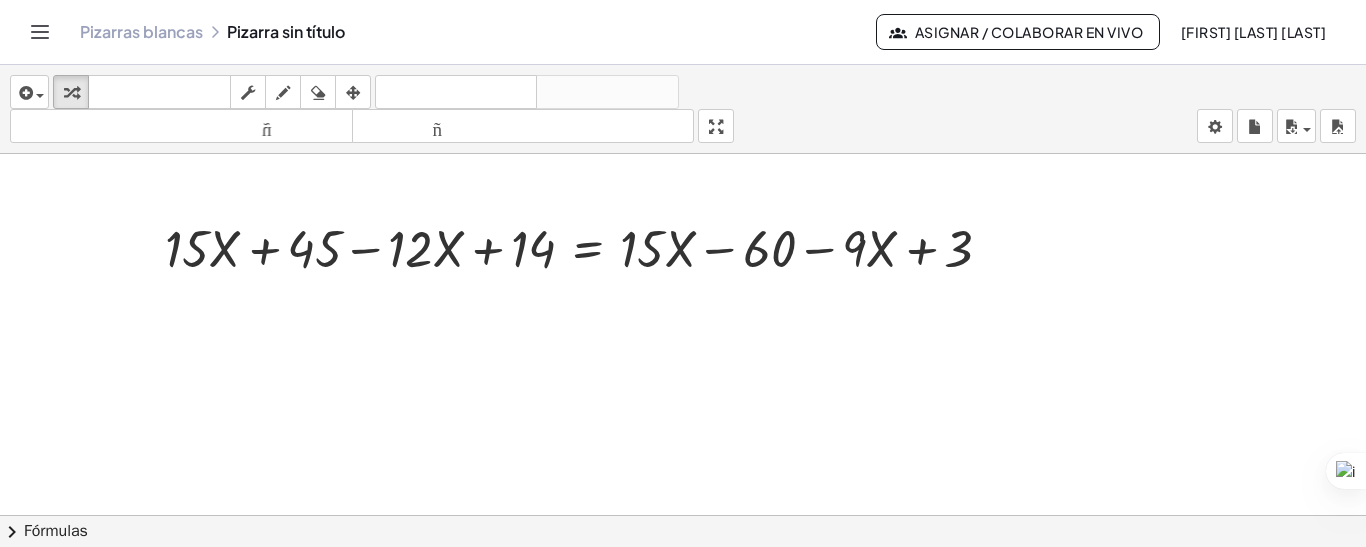 scroll, scrollTop: 102, scrollLeft: 0, axis: vertical 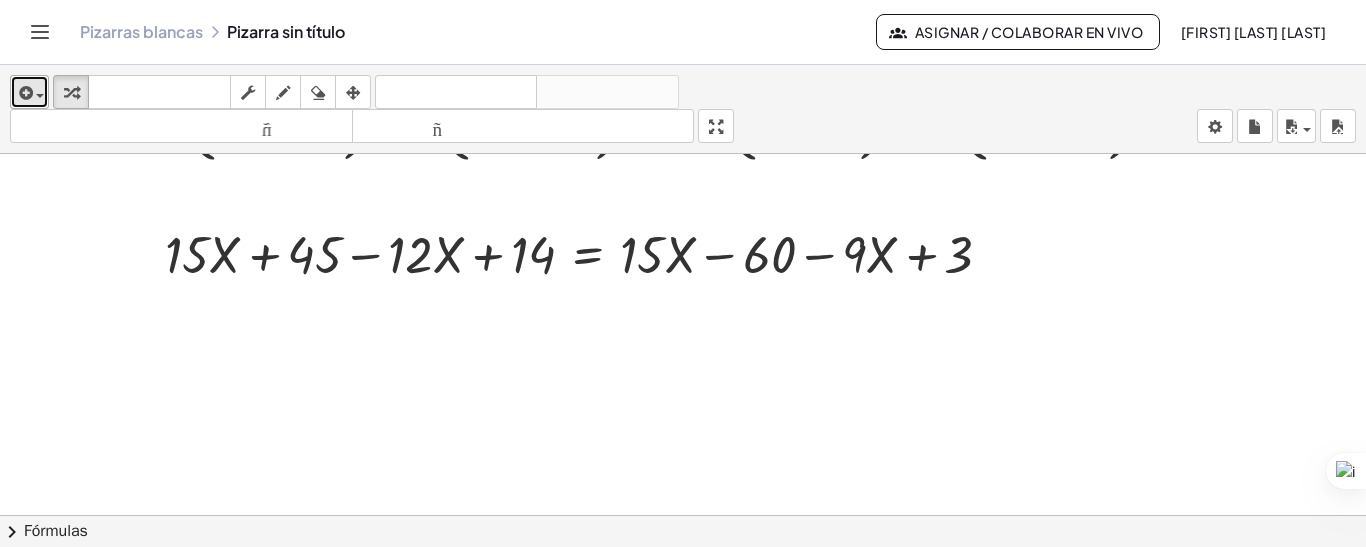 click on "insertar" at bounding box center (29, 92) 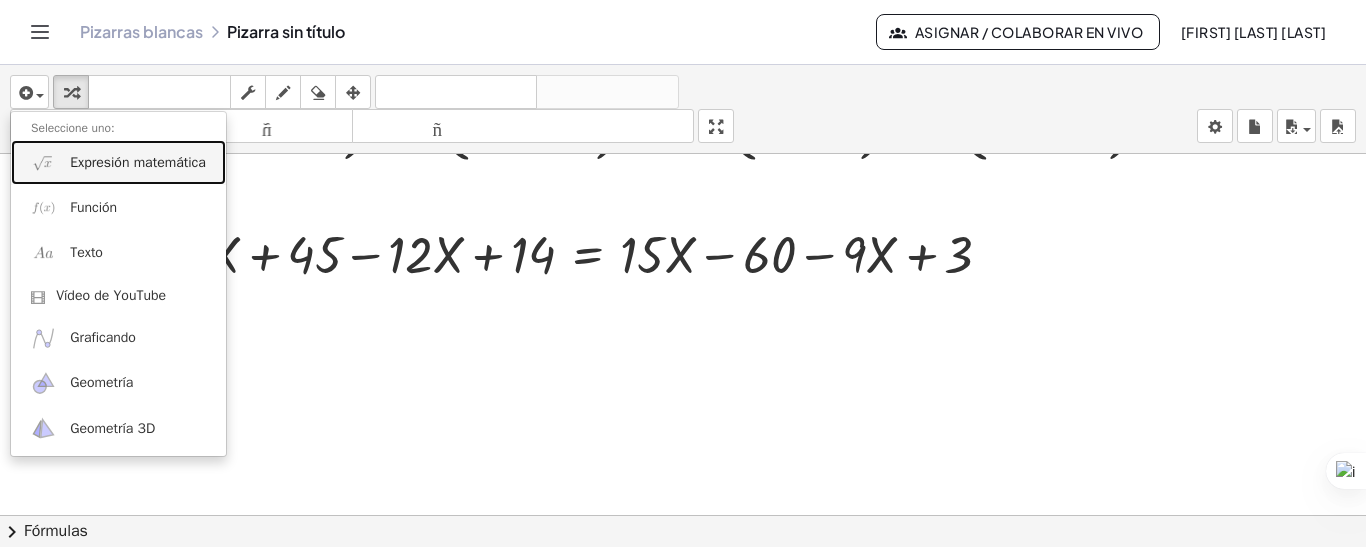 click on "Expresión matemática" at bounding box center [118, 162] 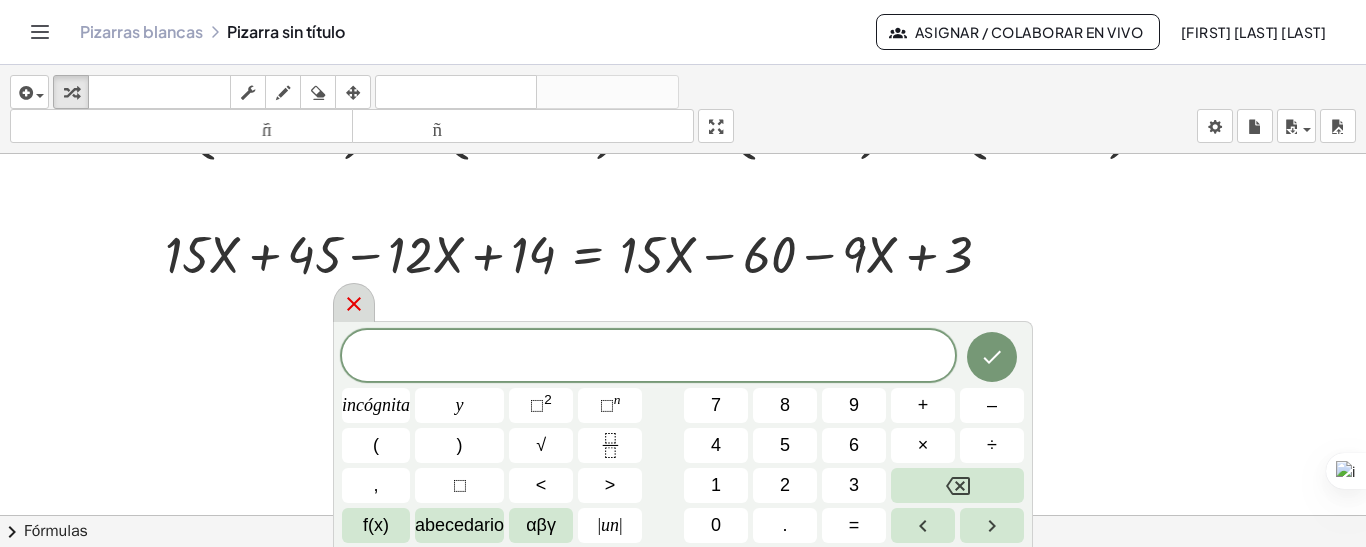 click 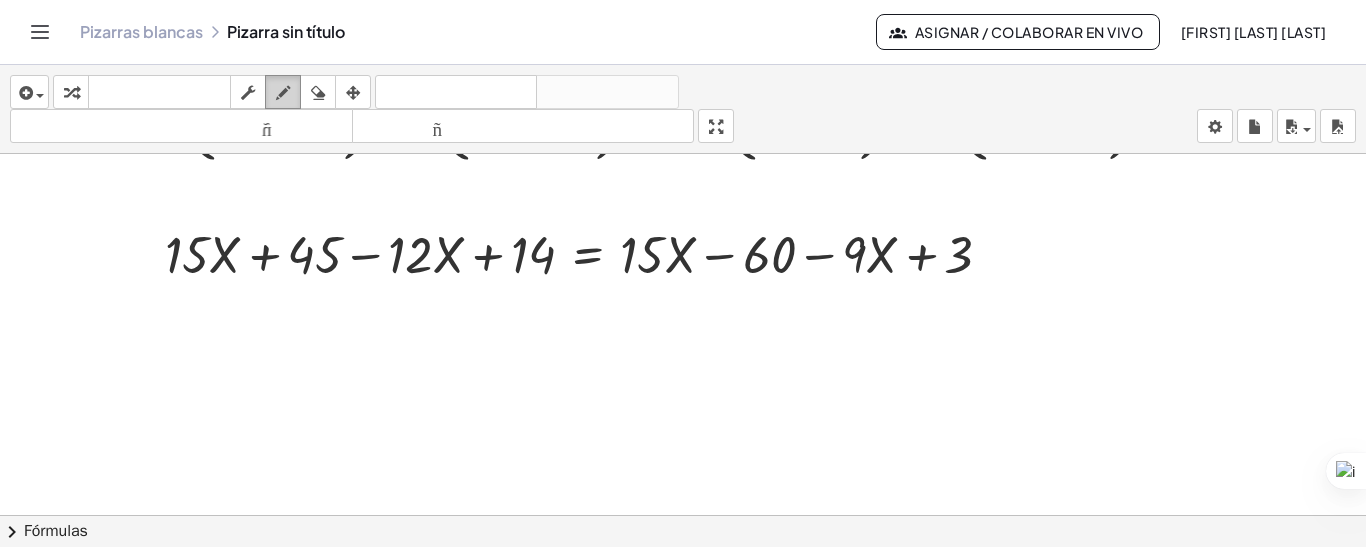 click at bounding box center (283, 93) 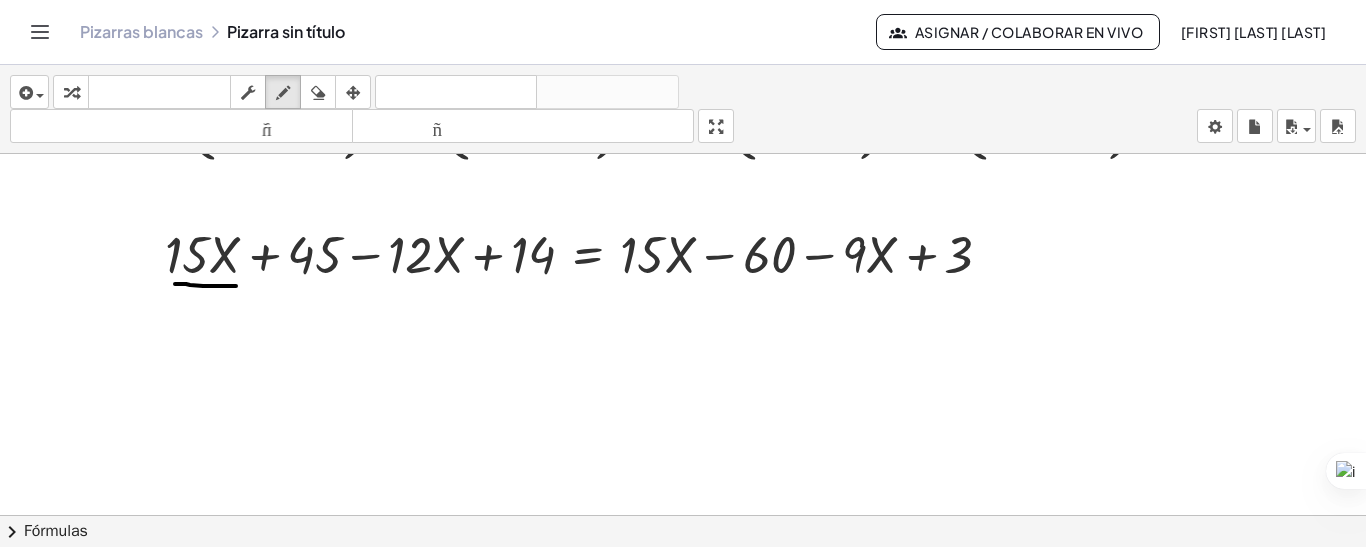 drag, startPoint x: 175, startPoint y: 284, endPoint x: 238, endPoint y: 286, distance: 63.03174 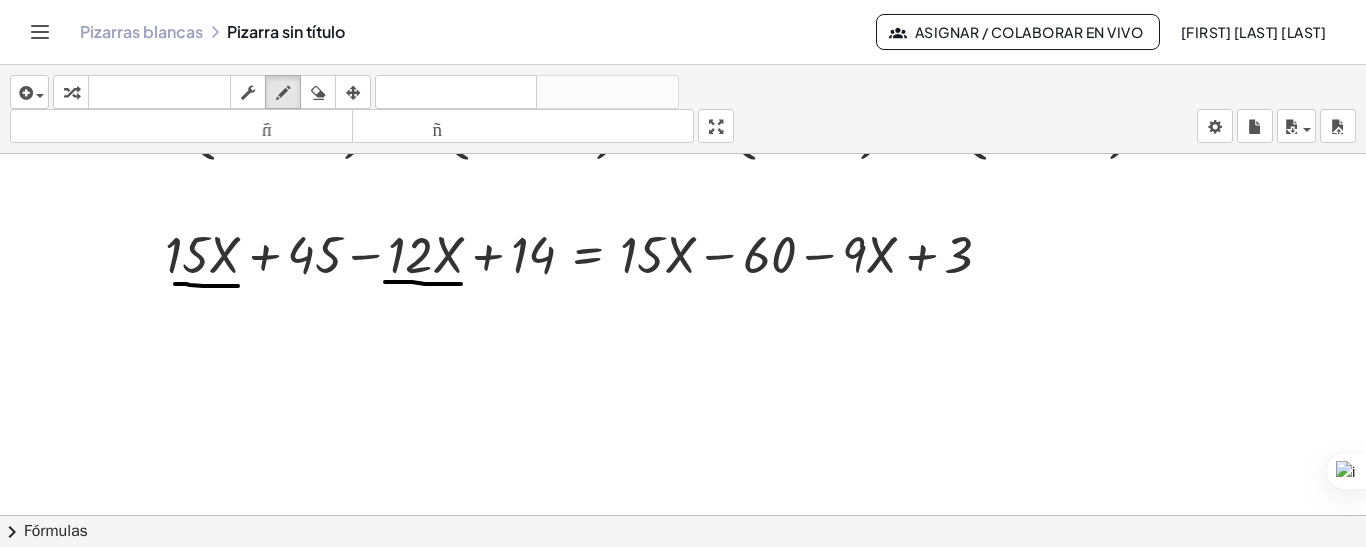 drag, startPoint x: 385, startPoint y: 282, endPoint x: 465, endPoint y: 284, distance: 80.024994 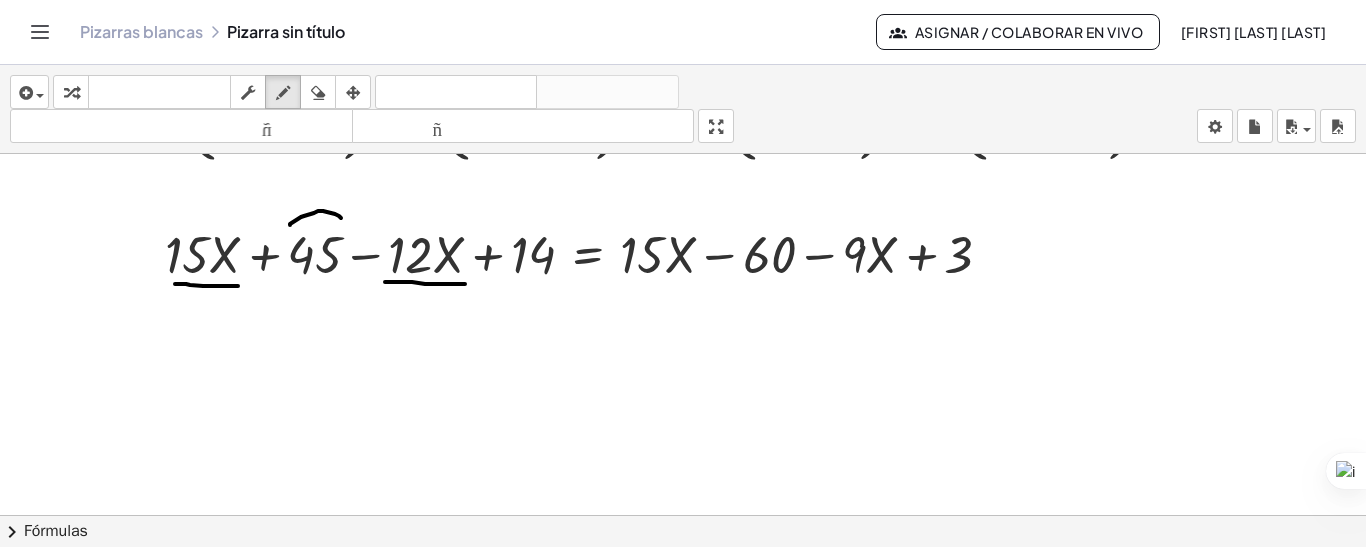 drag, startPoint x: 290, startPoint y: 225, endPoint x: 349, endPoint y: 225, distance: 59 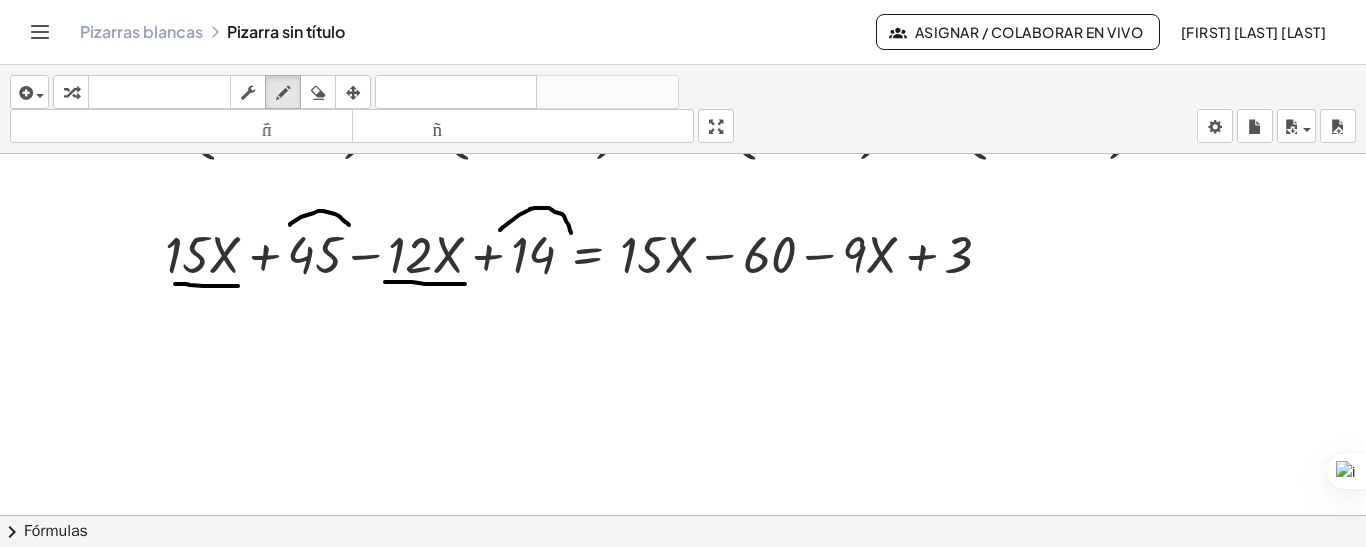 drag, startPoint x: 500, startPoint y: 230, endPoint x: 571, endPoint y: 233, distance: 71.063354 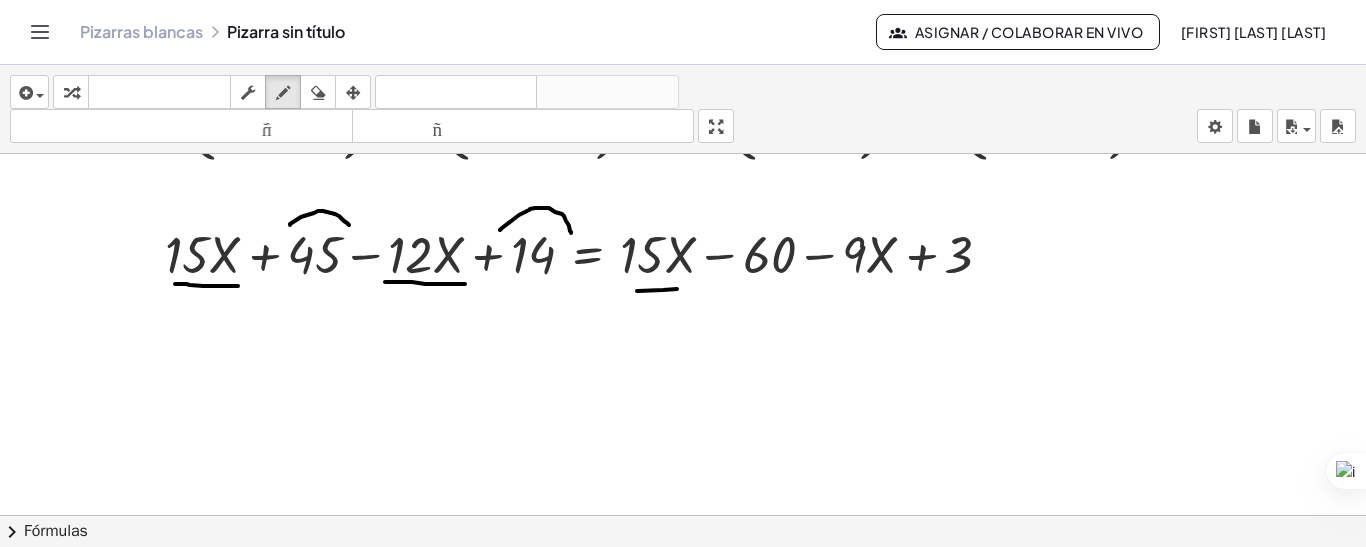 drag, startPoint x: 637, startPoint y: 291, endPoint x: 682, endPoint y: 289, distance: 45.044422 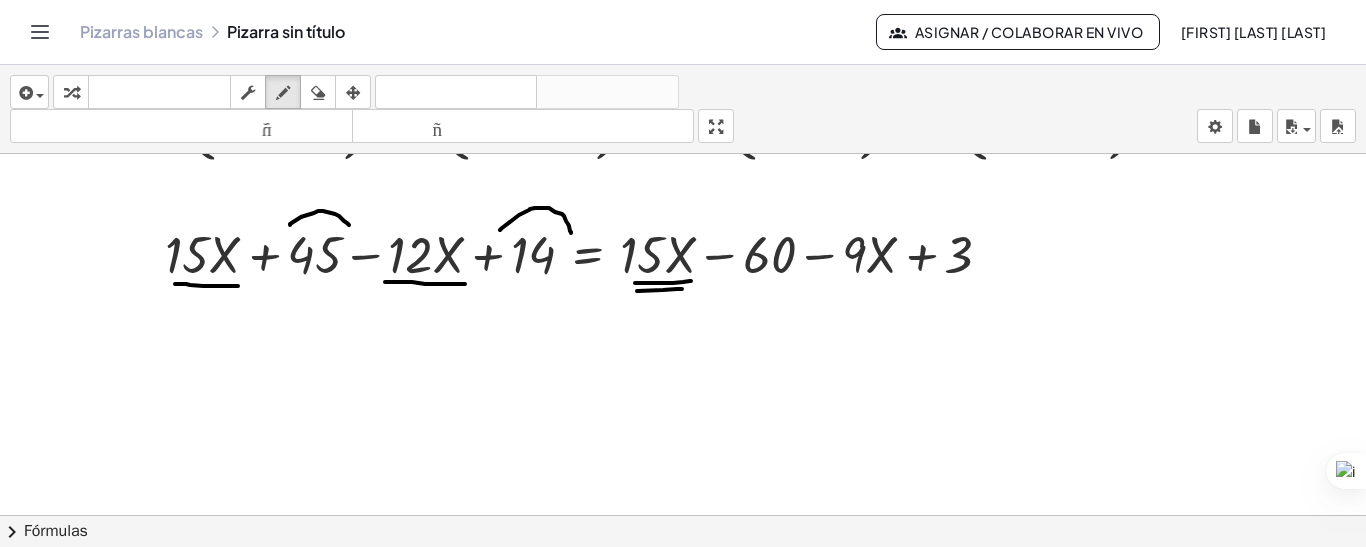 drag, startPoint x: 635, startPoint y: 283, endPoint x: 691, endPoint y: 281, distance: 56.0357 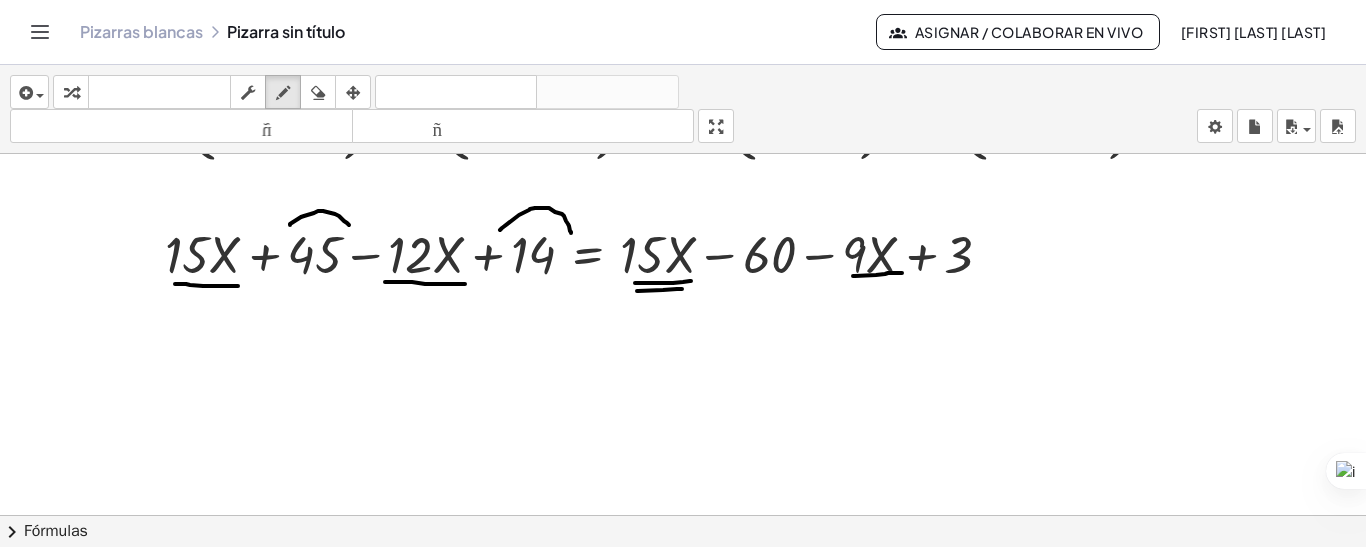 drag, startPoint x: 853, startPoint y: 276, endPoint x: 902, endPoint y: 273, distance: 49.09175 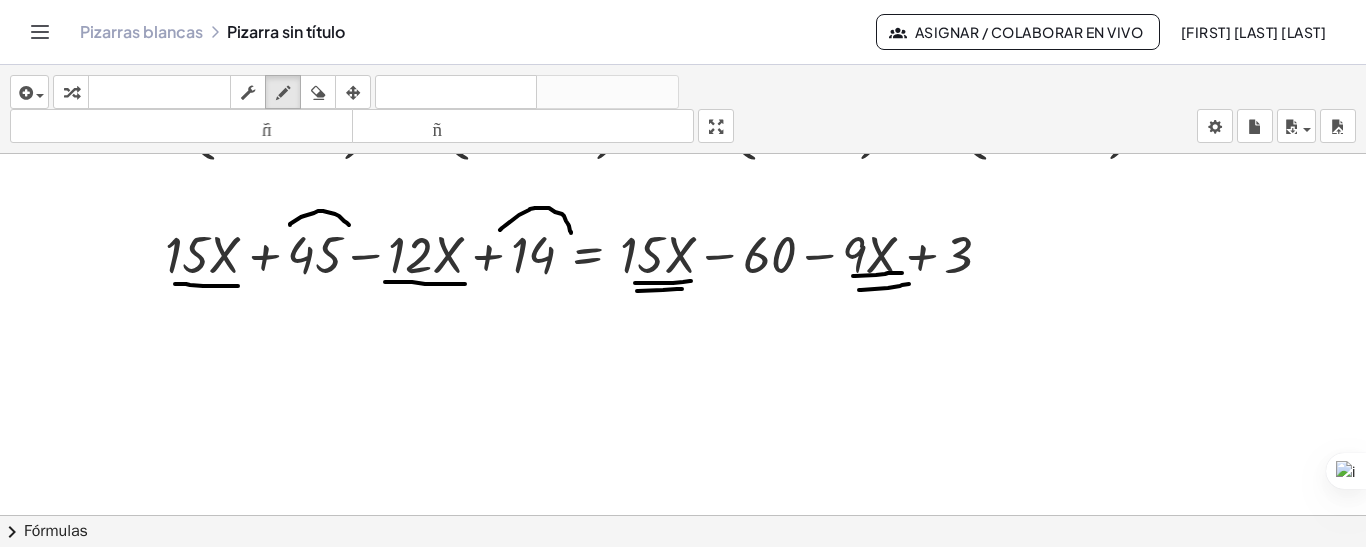 drag, startPoint x: 859, startPoint y: 290, endPoint x: 912, endPoint y: 284, distance: 53.338543 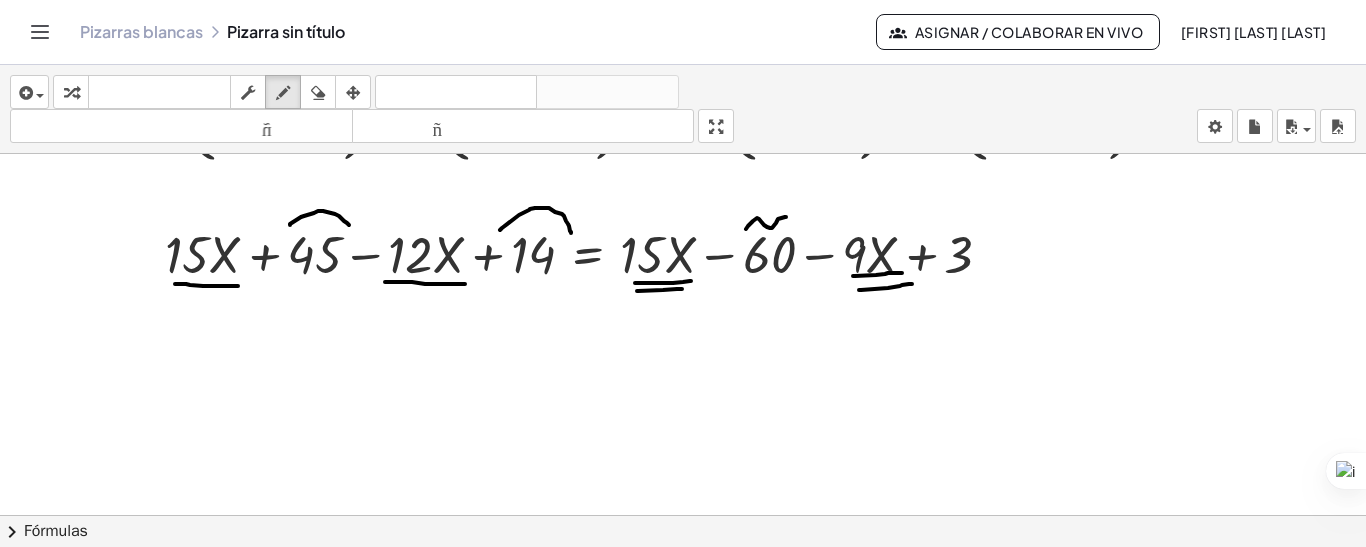 drag, startPoint x: 746, startPoint y: 229, endPoint x: 800, endPoint y: 230, distance: 54.00926 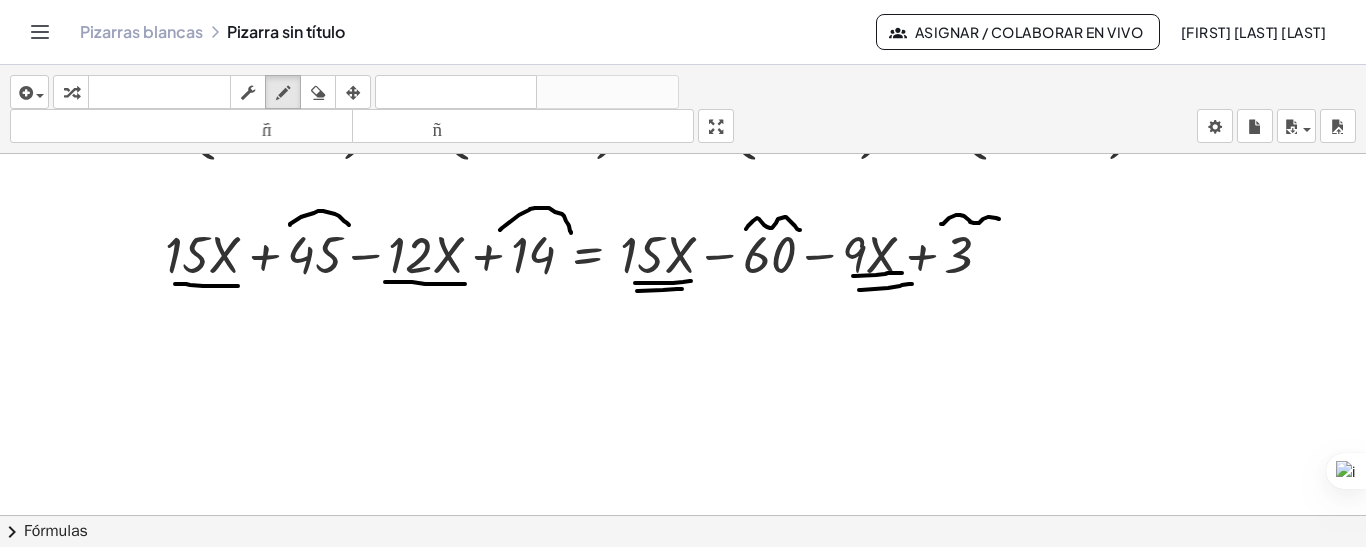 drag, startPoint x: 941, startPoint y: 224, endPoint x: 999, endPoint y: 219, distance: 58.21512 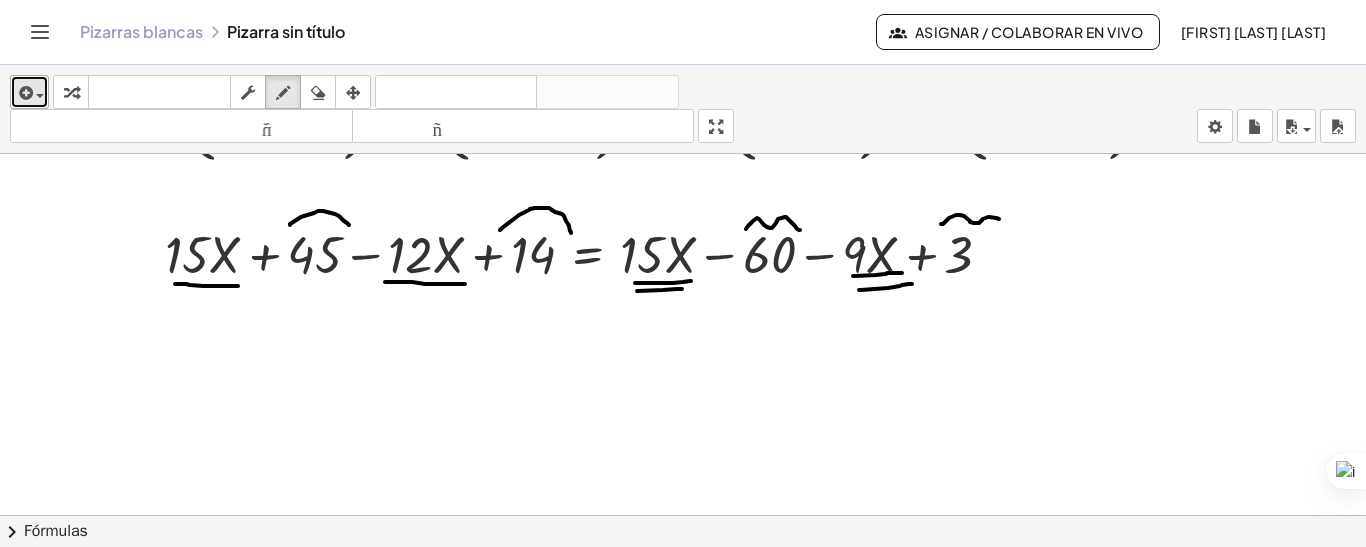 click on "insertar" at bounding box center [29, 92] 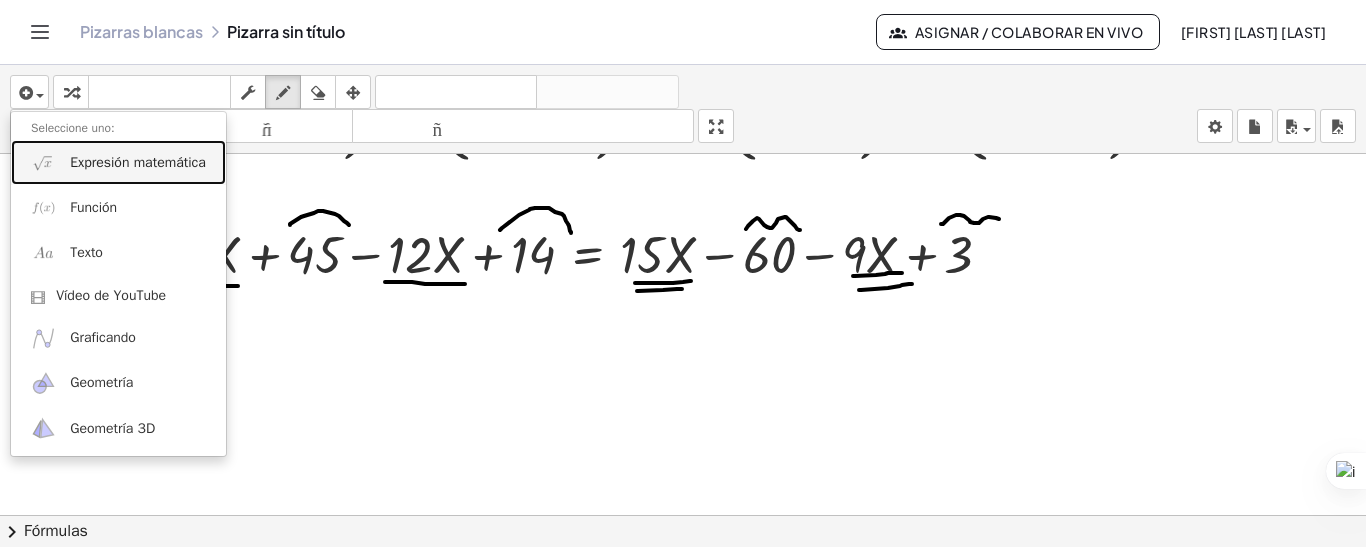 click on "Expresión matemática" at bounding box center [138, 162] 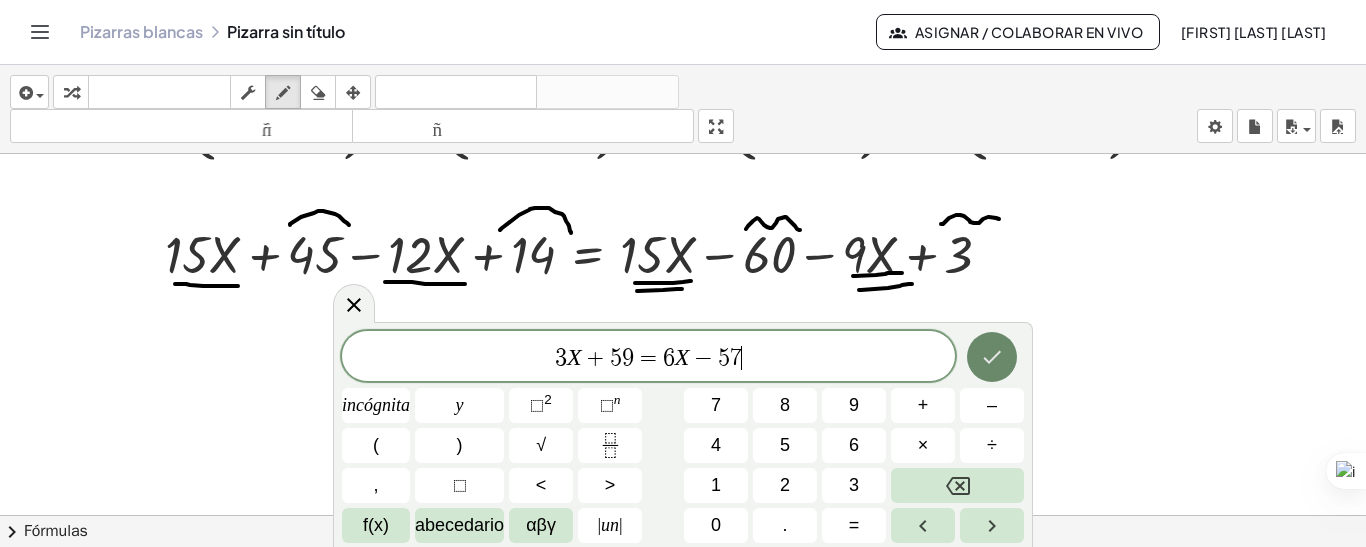 click 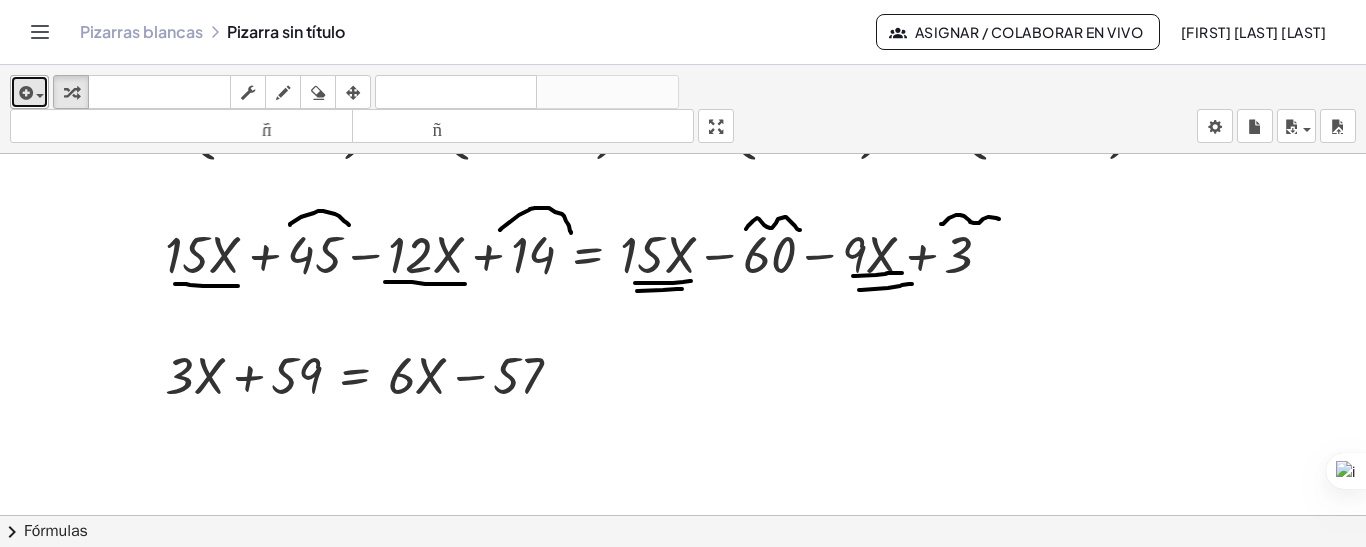 click at bounding box center (29, 92) 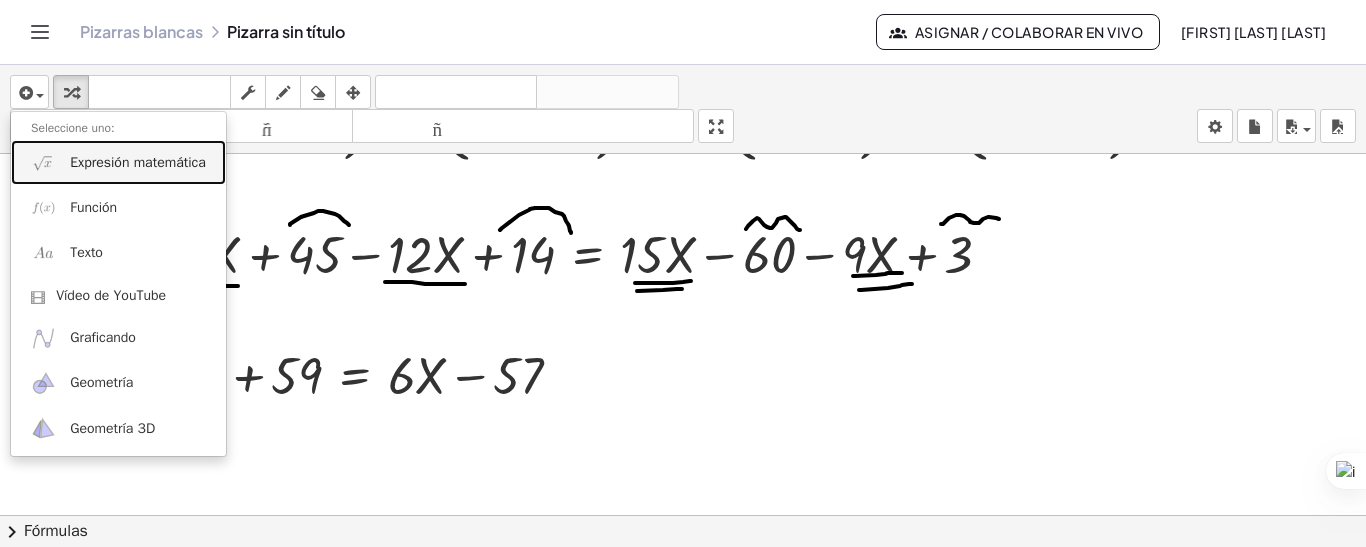 click on "Expresión matemática" at bounding box center [138, 162] 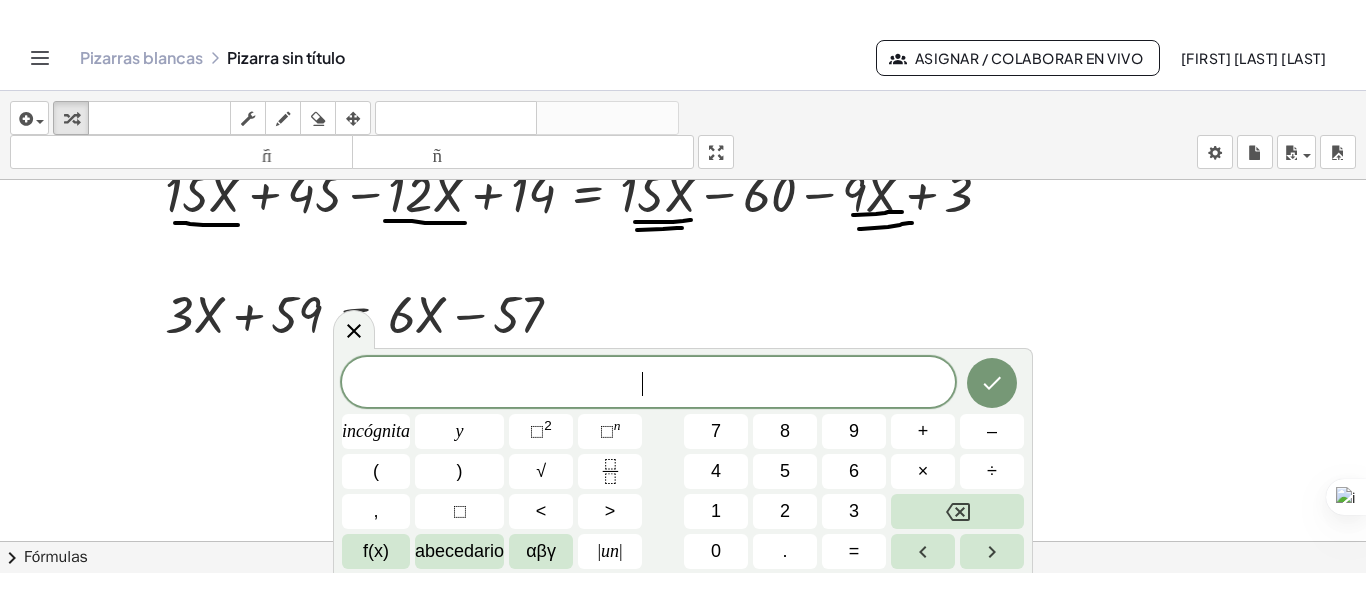 scroll, scrollTop: 257, scrollLeft: 0, axis: vertical 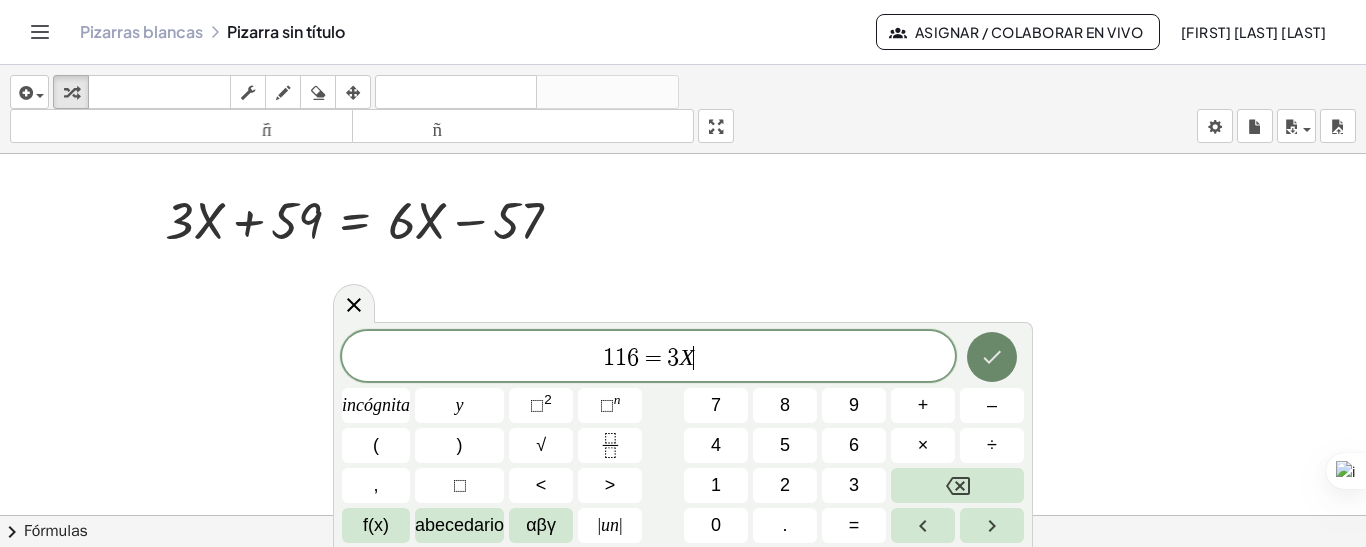 click 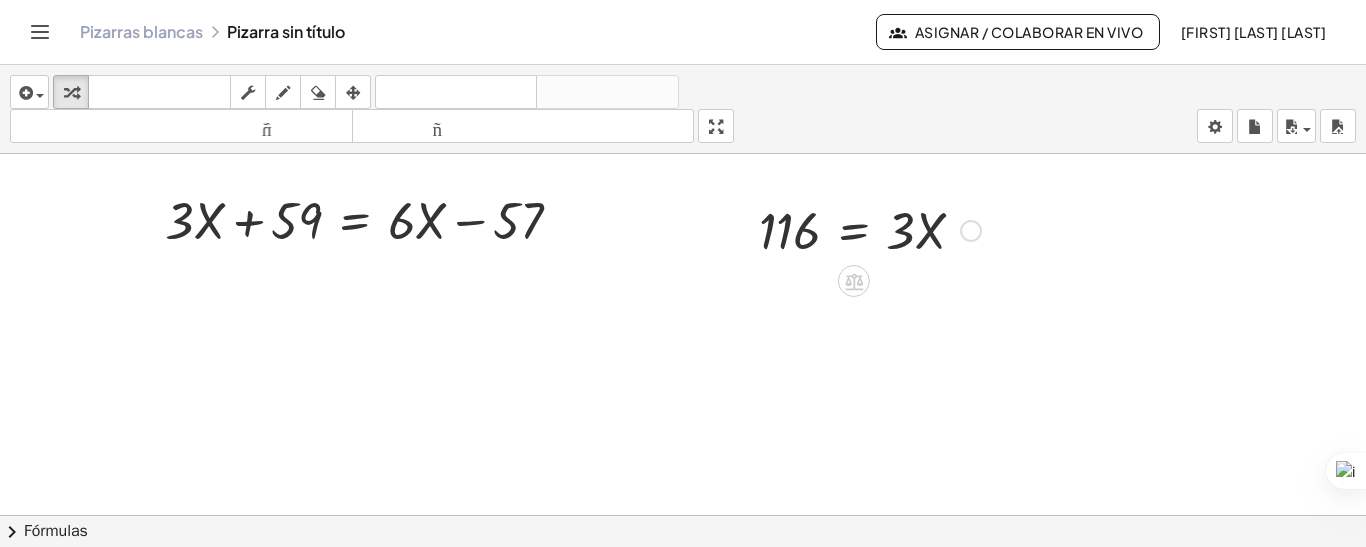 click at bounding box center [870, 229] 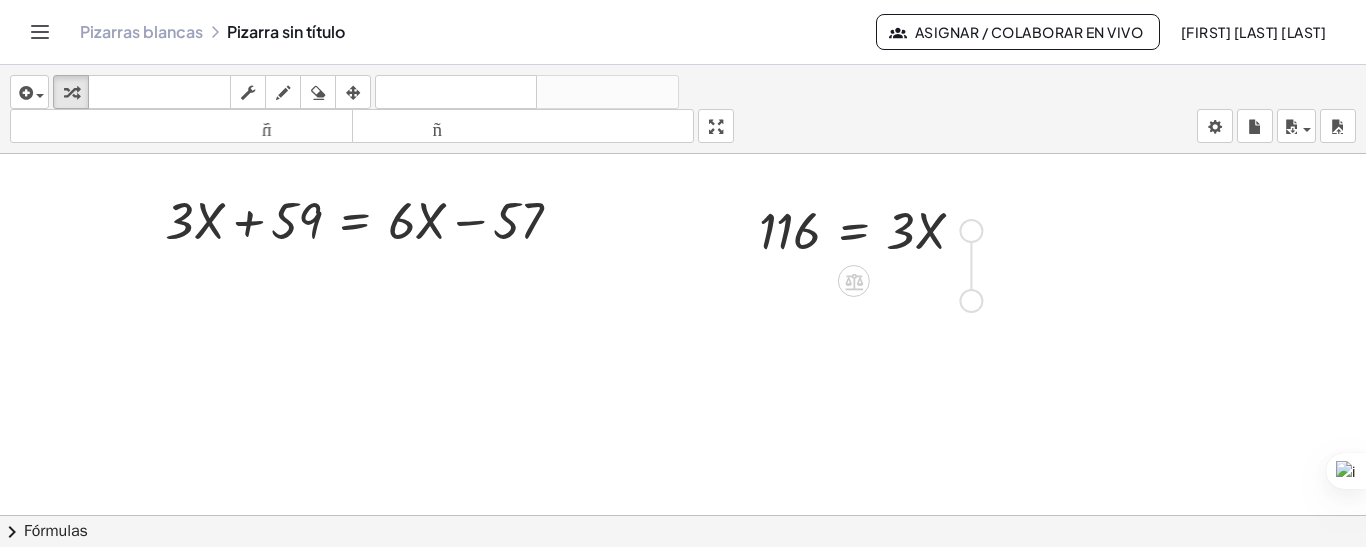 drag, startPoint x: 972, startPoint y: 233, endPoint x: 974, endPoint y: 312, distance: 79.025314 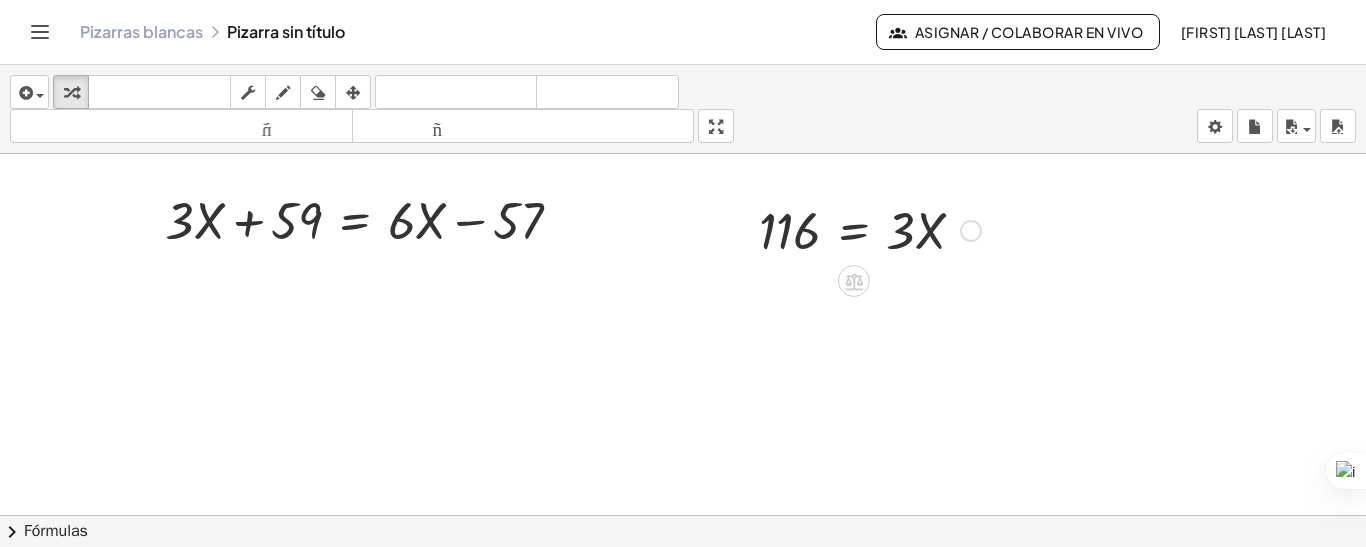 click at bounding box center [870, 229] 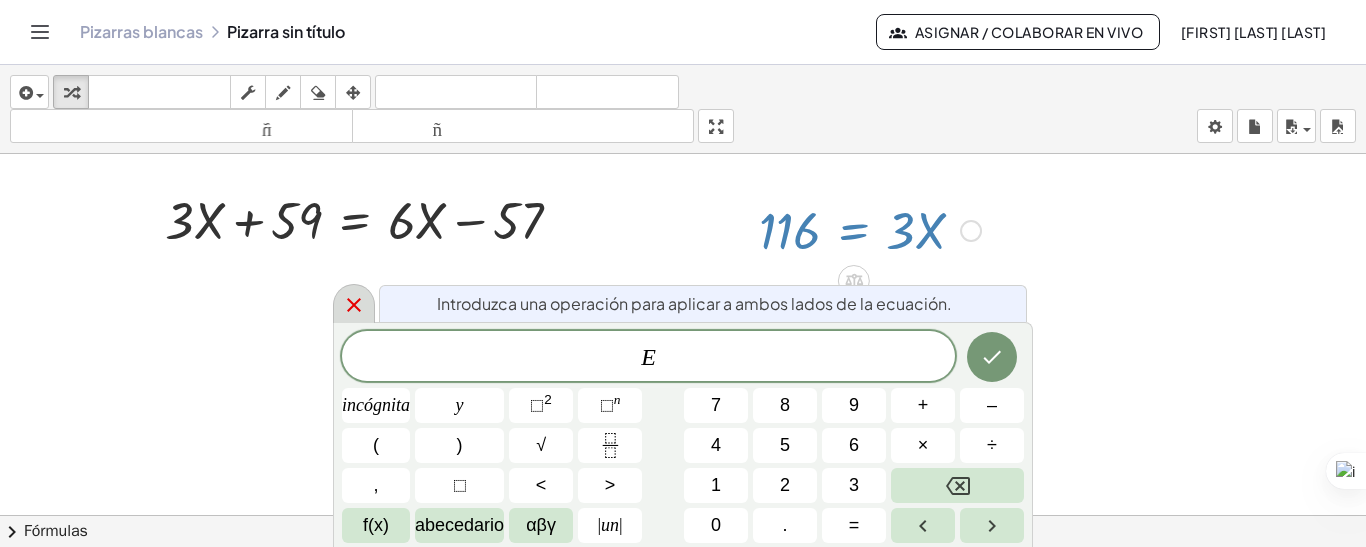 click 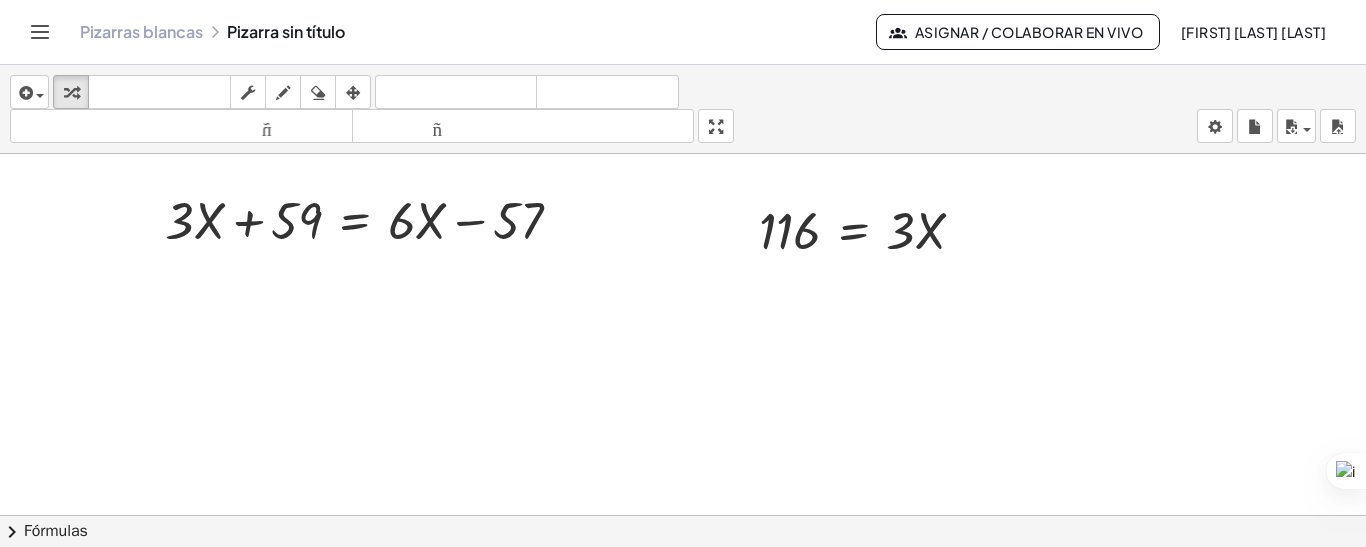 drag, startPoint x: 838, startPoint y: 273, endPoint x: 850, endPoint y: 325, distance: 53.366657 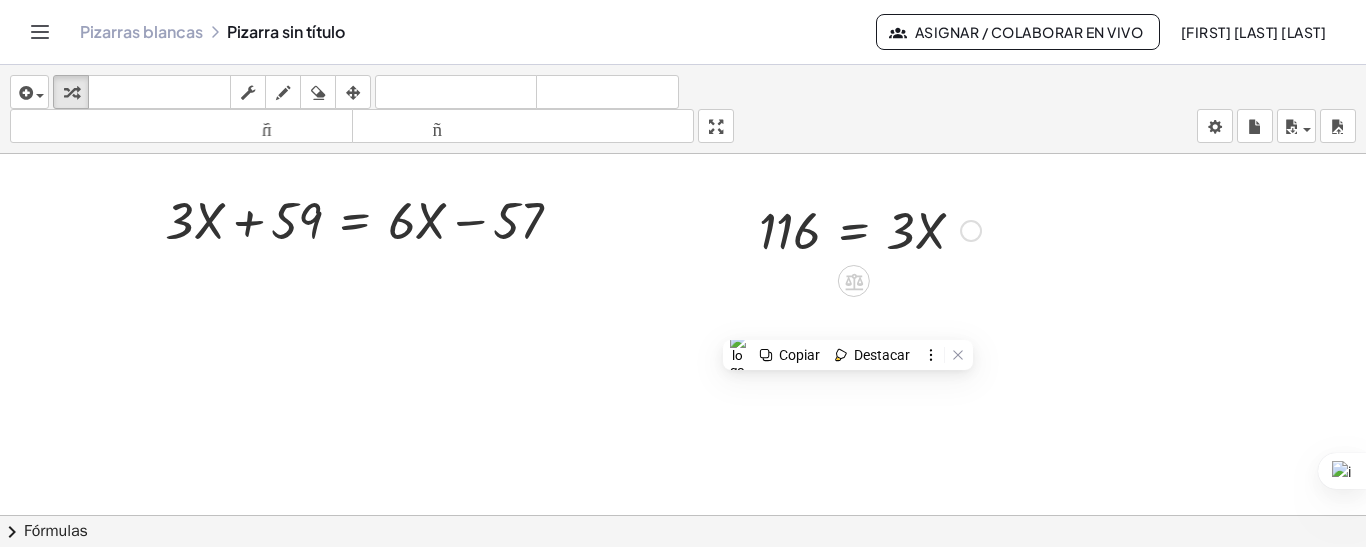 click at bounding box center [870, 229] 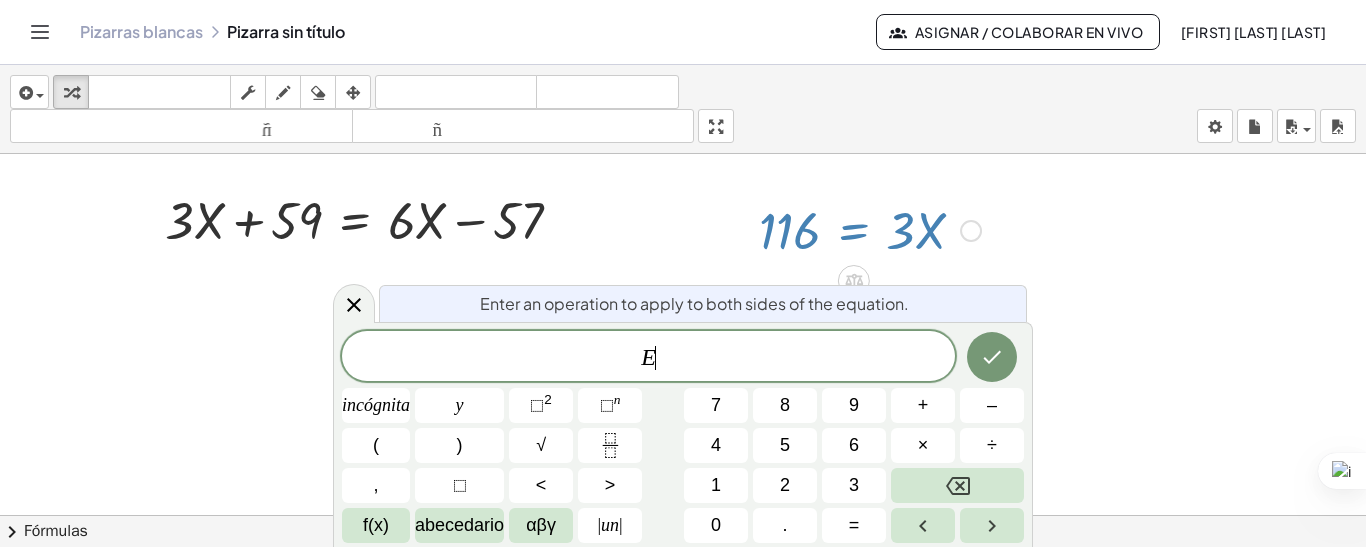 click at bounding box center (870, 229) 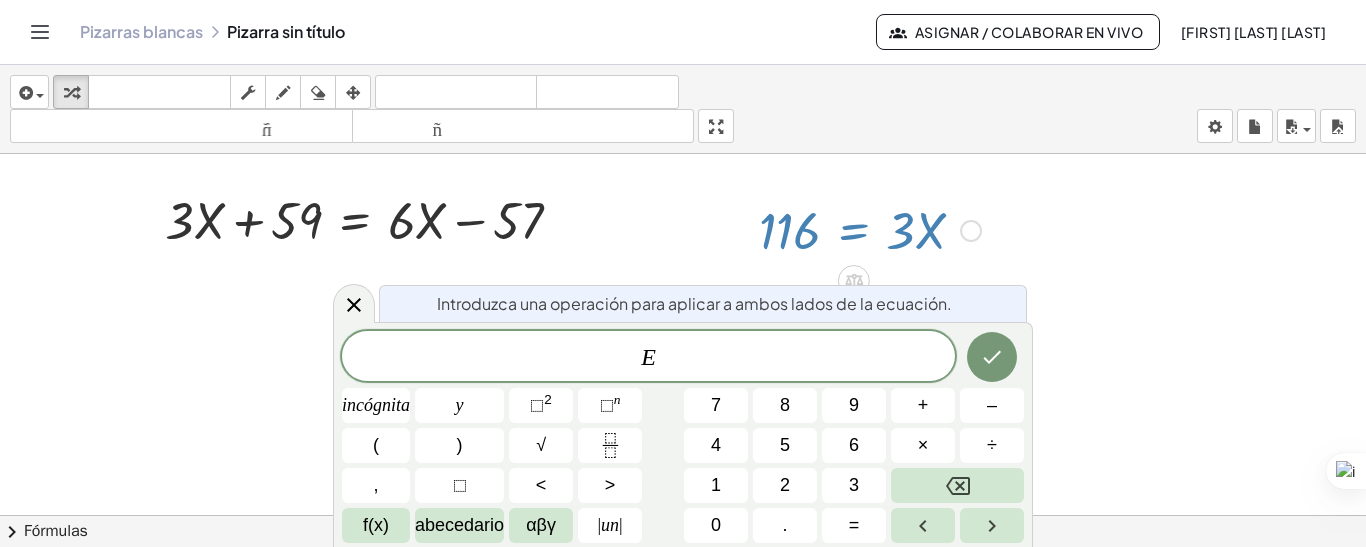 click at bounding box center (870, 229) 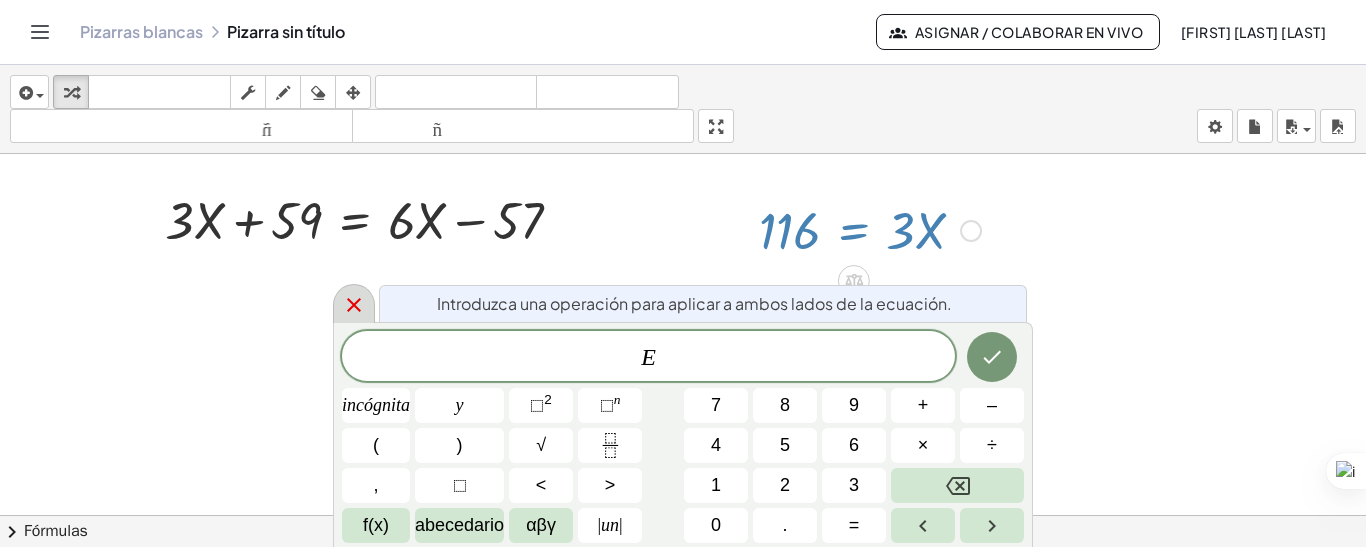 click 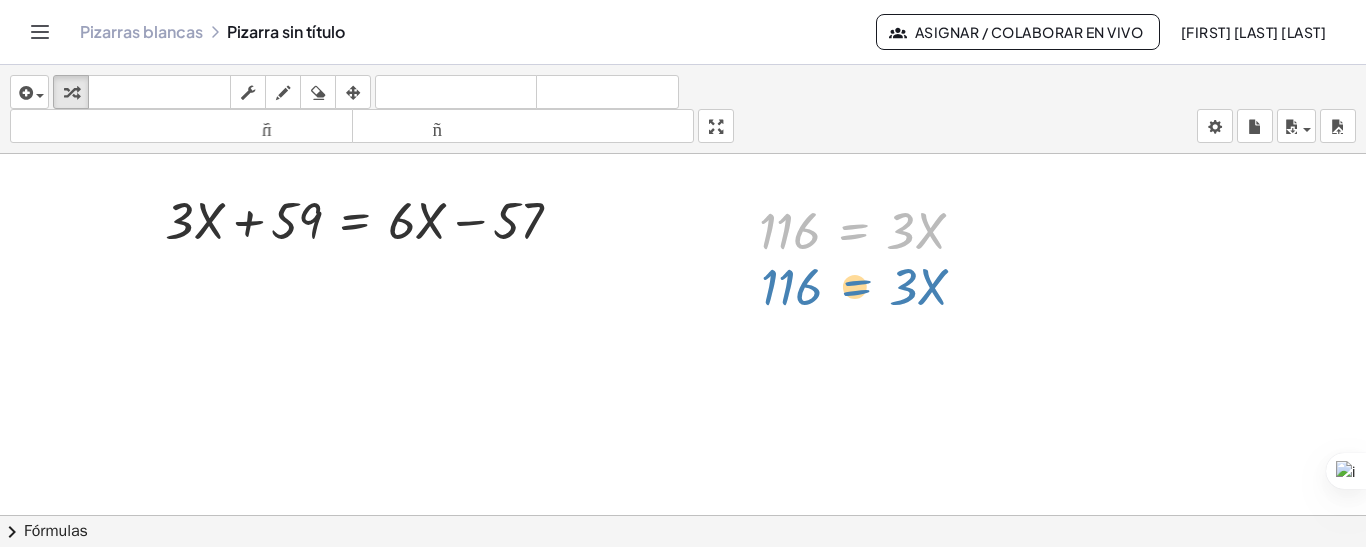 drag, startPoint x: 855, startPoint y: 237, endPoint x: 857, endPoint y: 293, distance: 56.0357 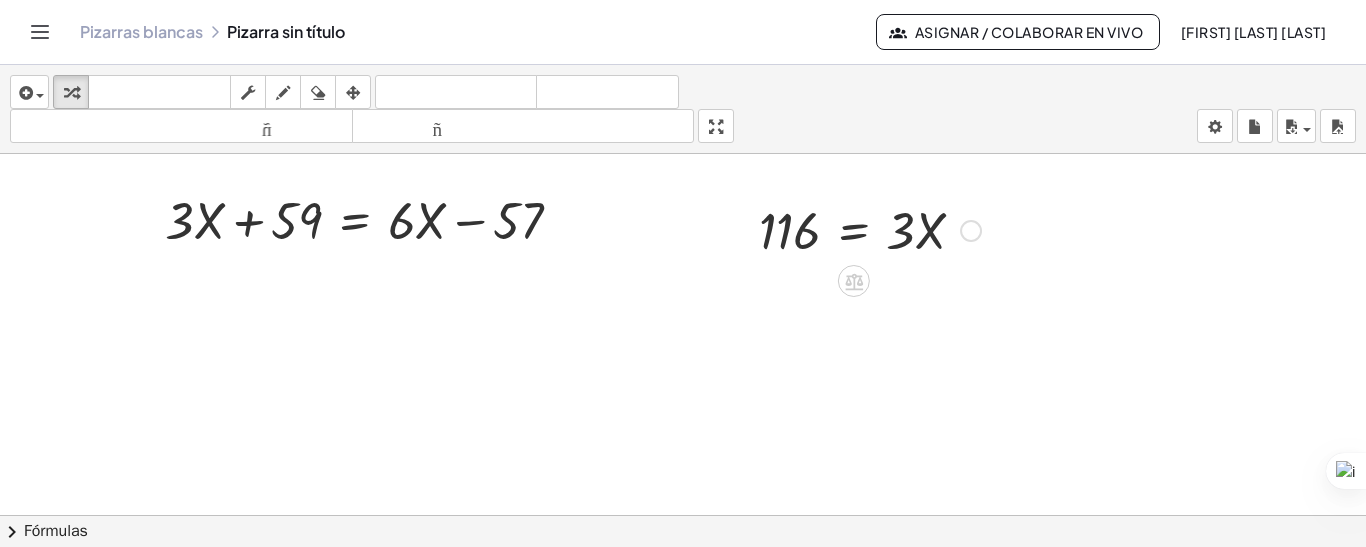 click at bounding box center [870, 229] 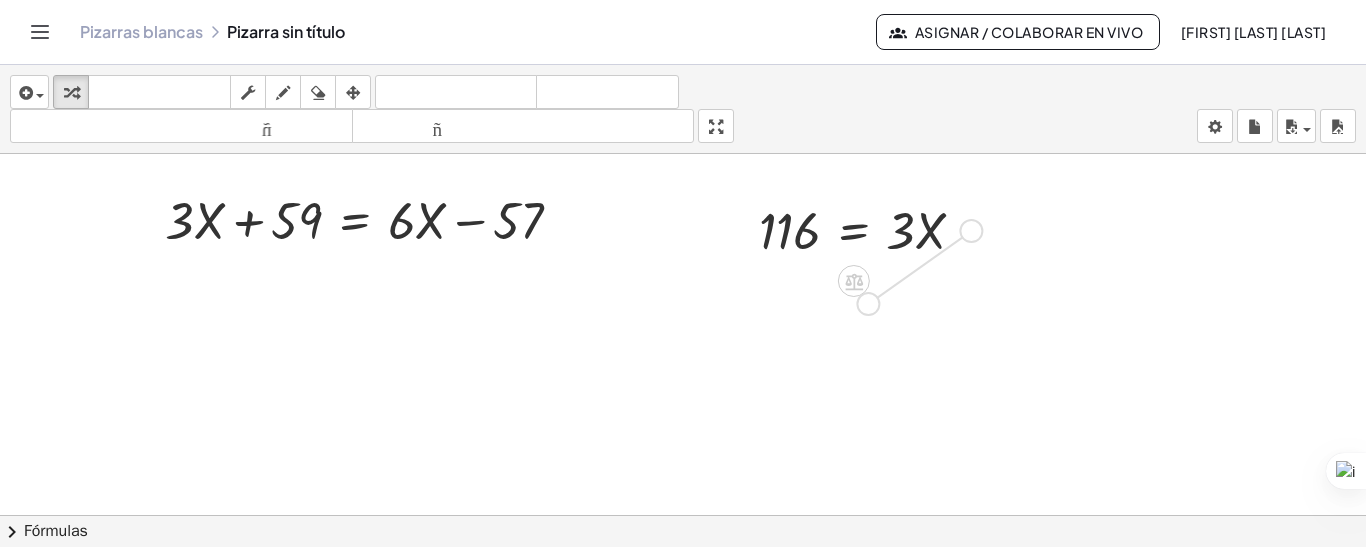 drag, startPoint x: 966, startPoint y: 235, endPoint x: 858, endPoint y: 316, distance: 135 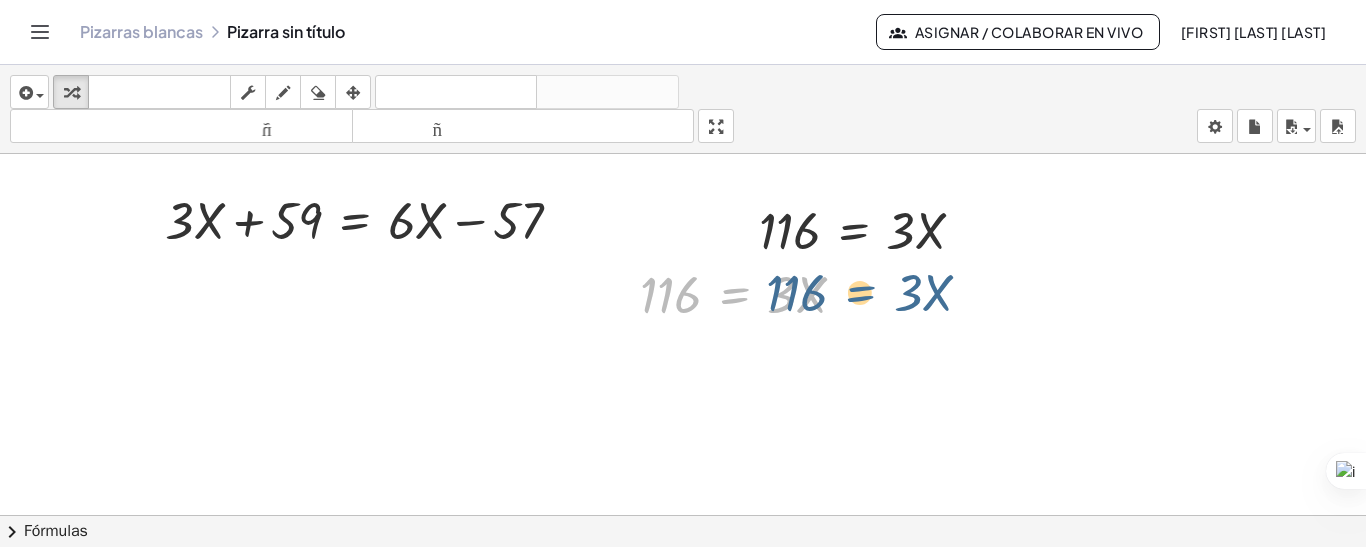 drag, startPoint x: 731, startPoint y: 307, endPoint x: 858, endPoint y: 305, distance: 127.01575 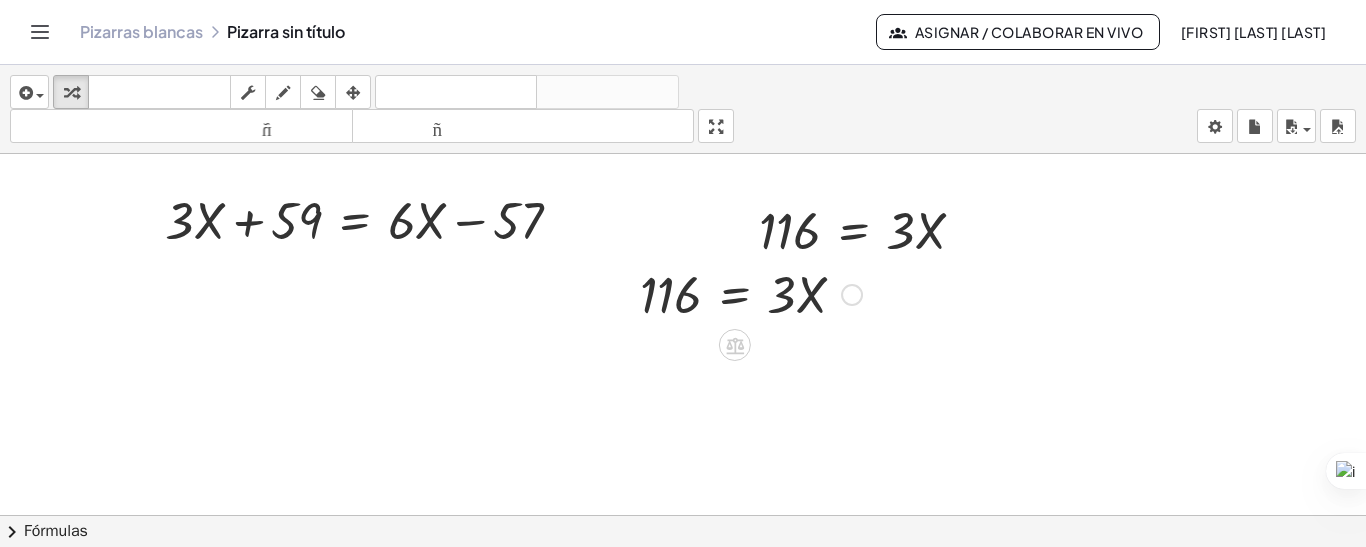 click at bounding box center (751, 293) 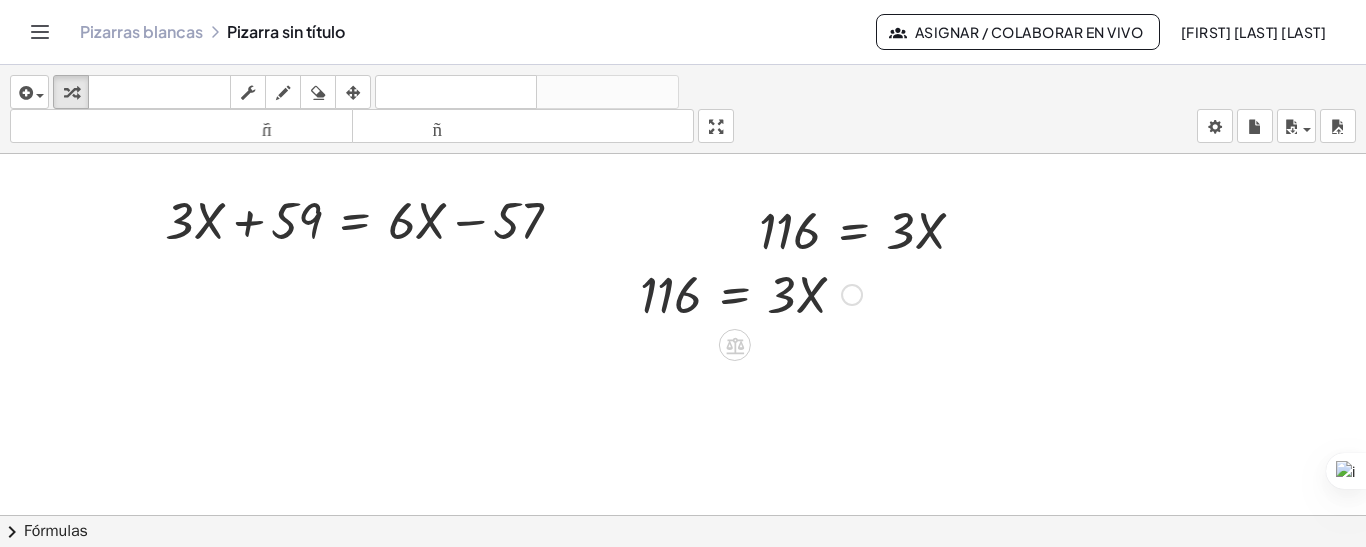 click at bounding box center (751, 293) 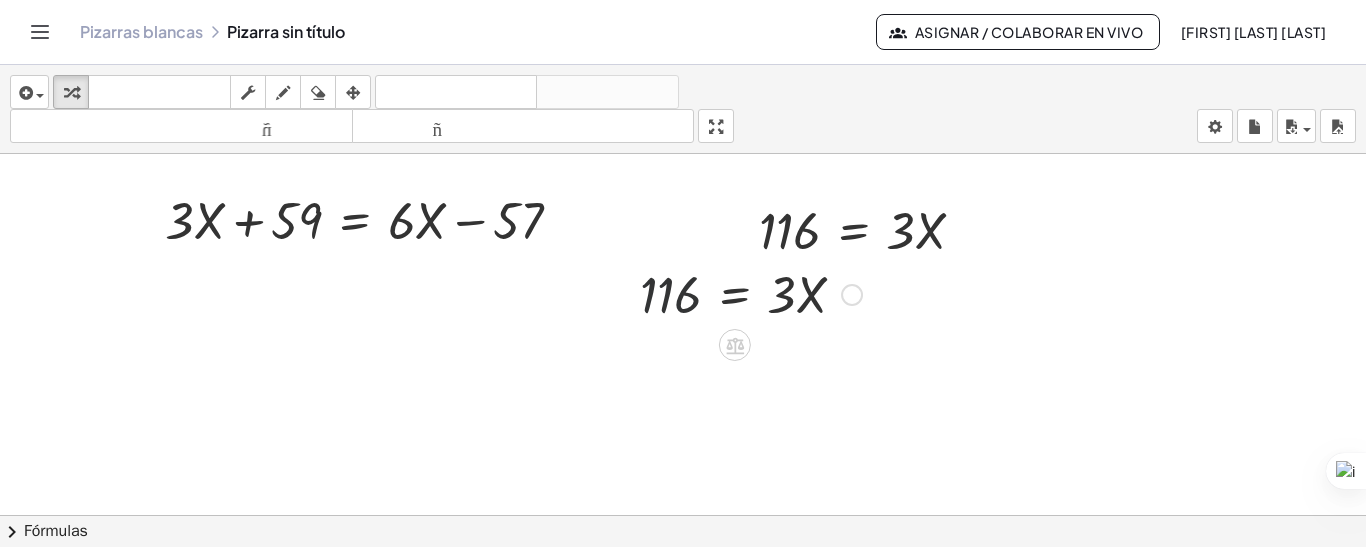 click at bounding box center (751, 293) 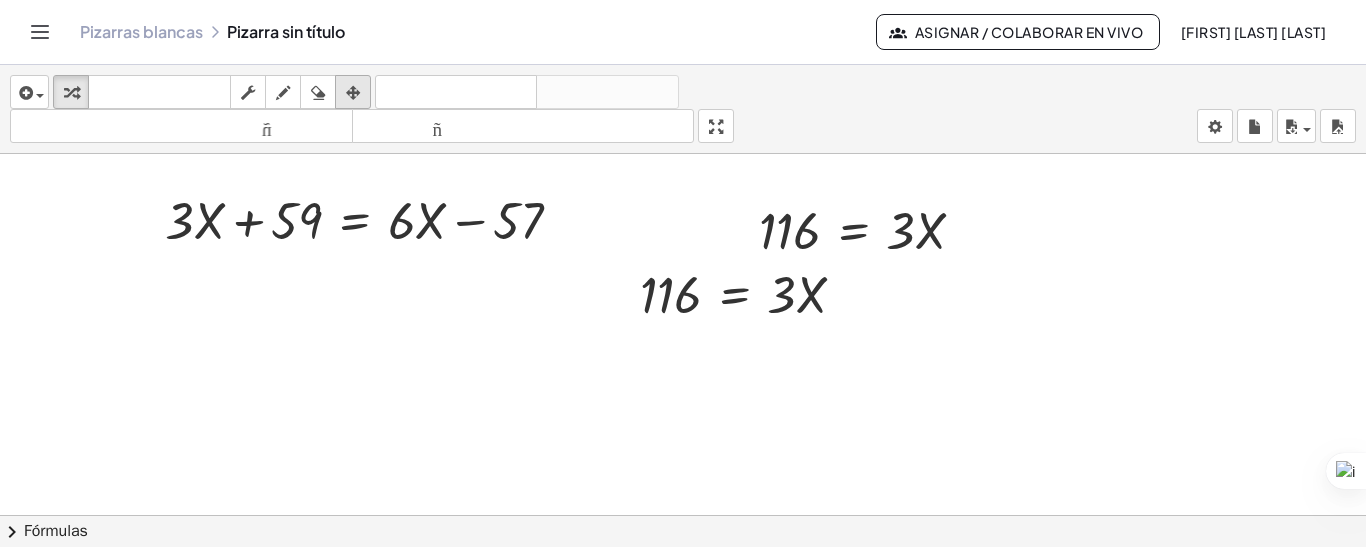 click at bounding box center (353, 93) 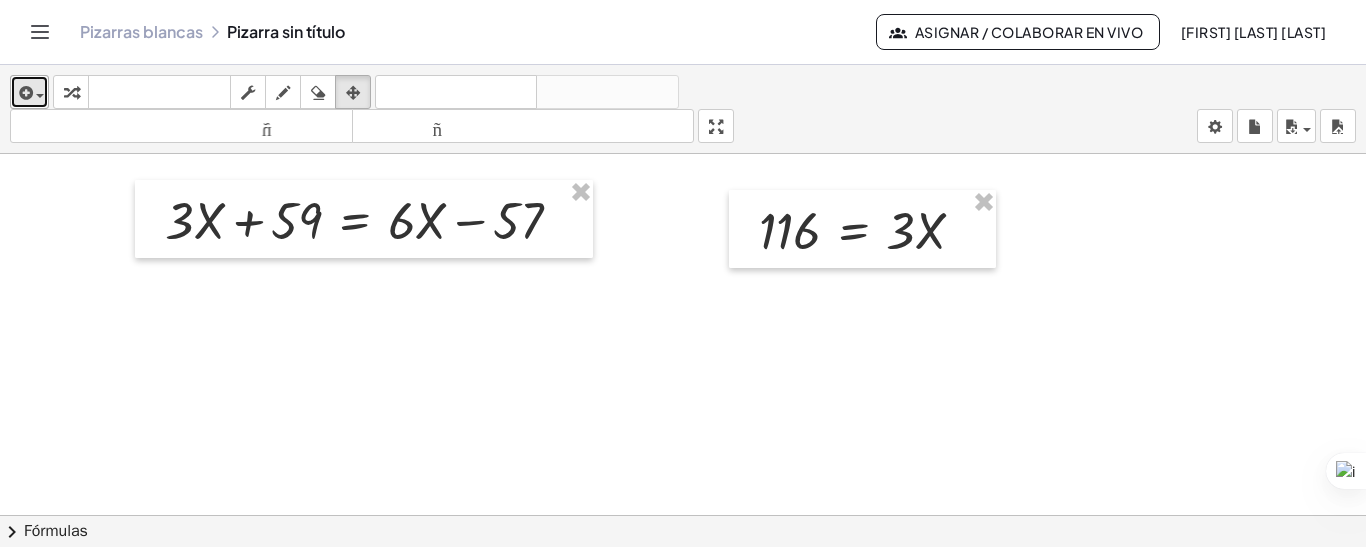 click at bounding box center (29, 92) 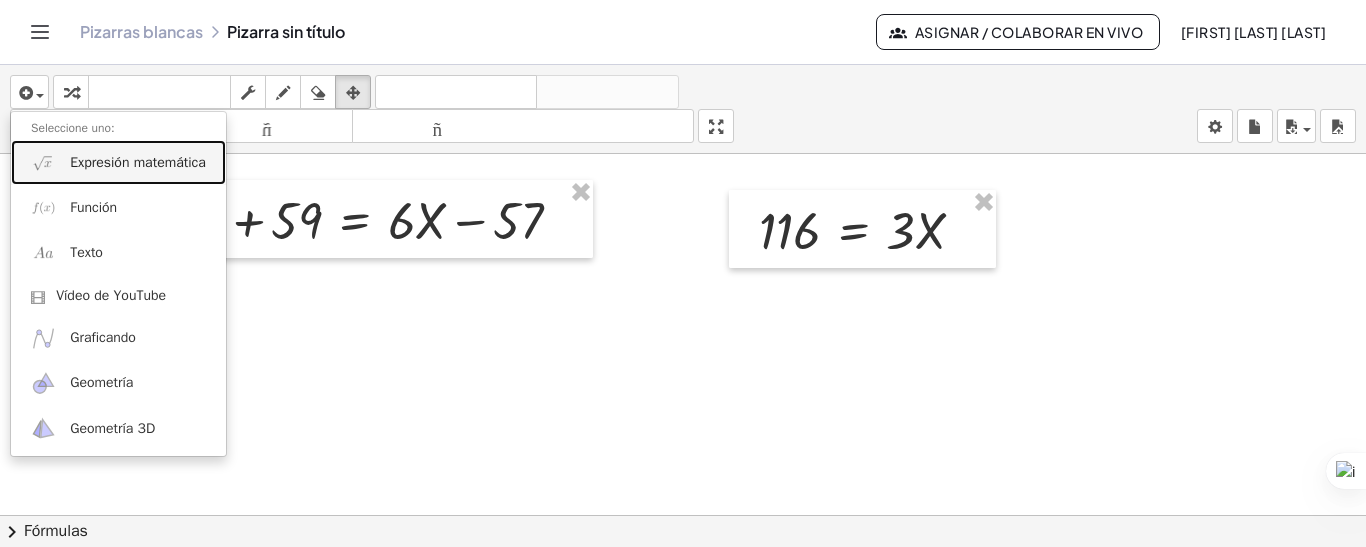 click on "Expresión matemática" at bounding box center (138, 162) 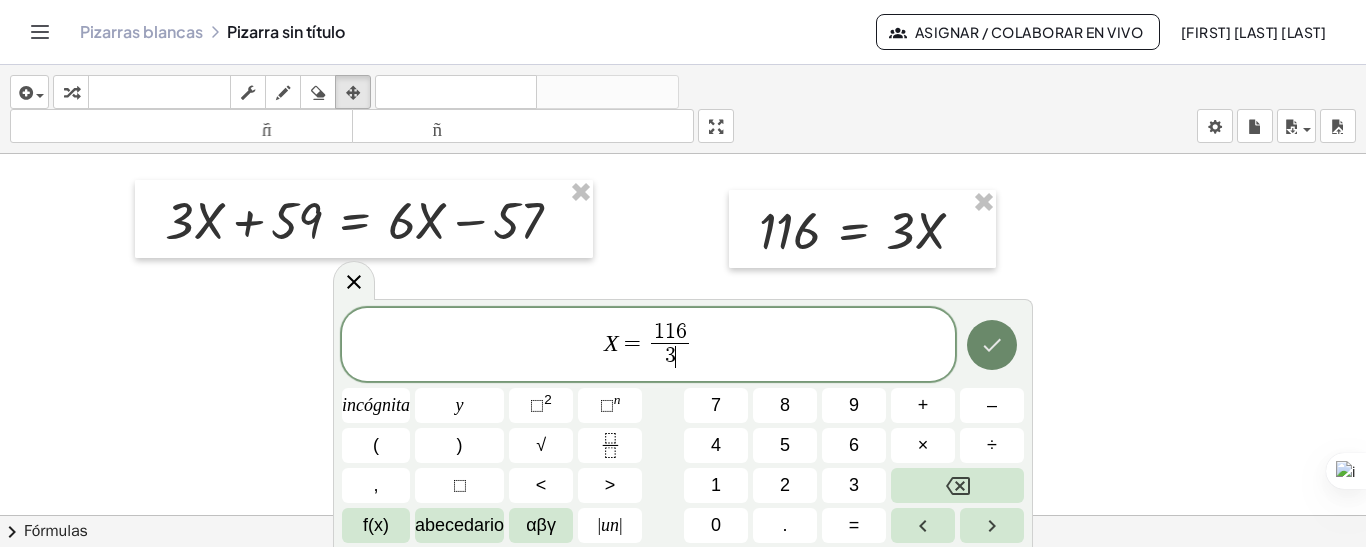 click 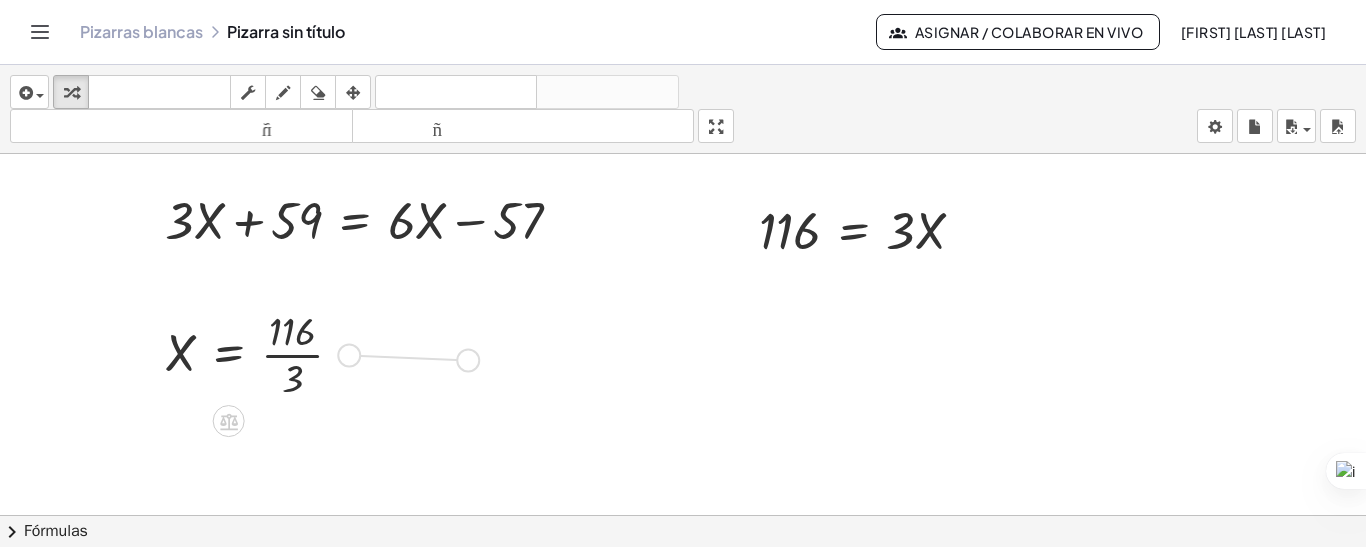 drag, startPoint x: 353, startPoint y: 352, endPoint x: 472, endPoint y: 357, distance: 119.104996 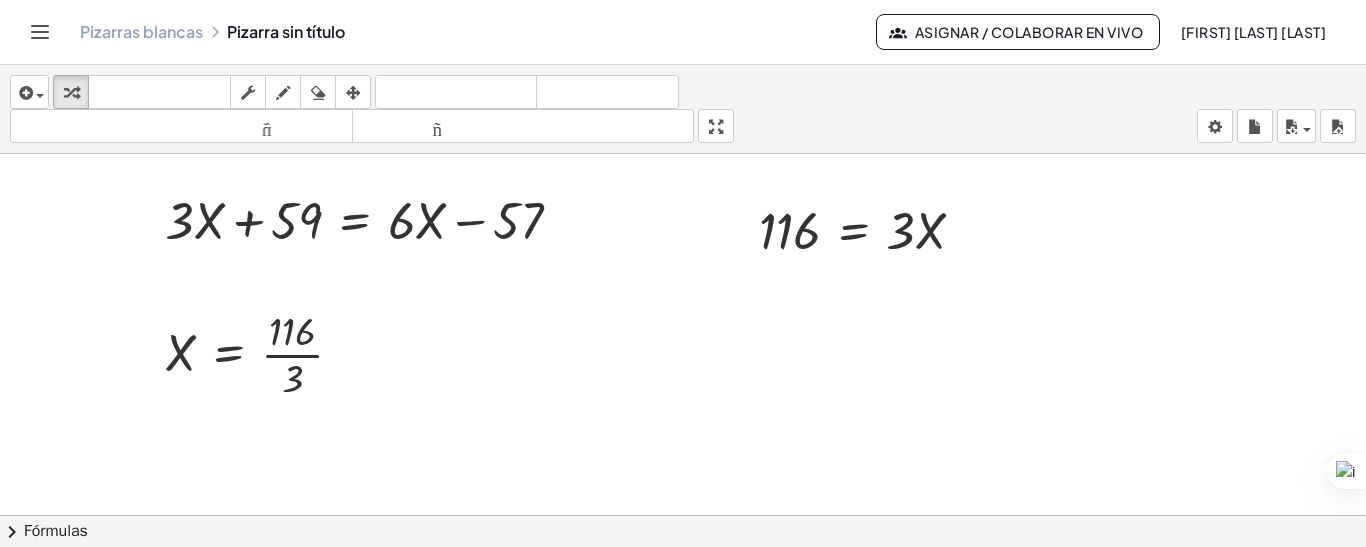 click at bounding box center [683, 324] 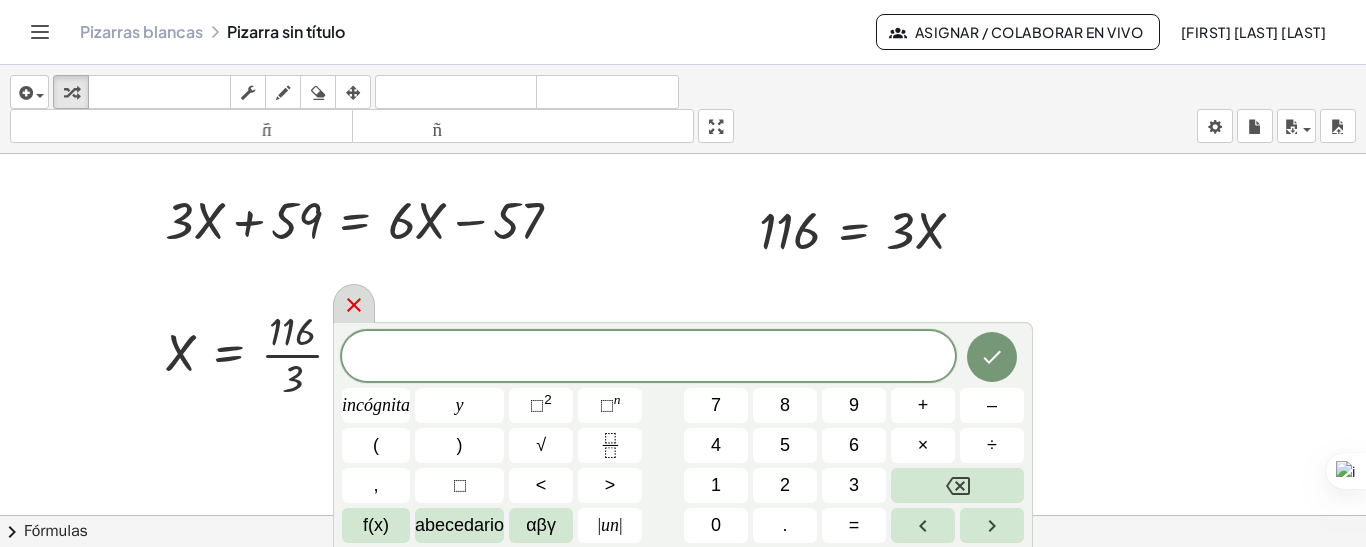 click 